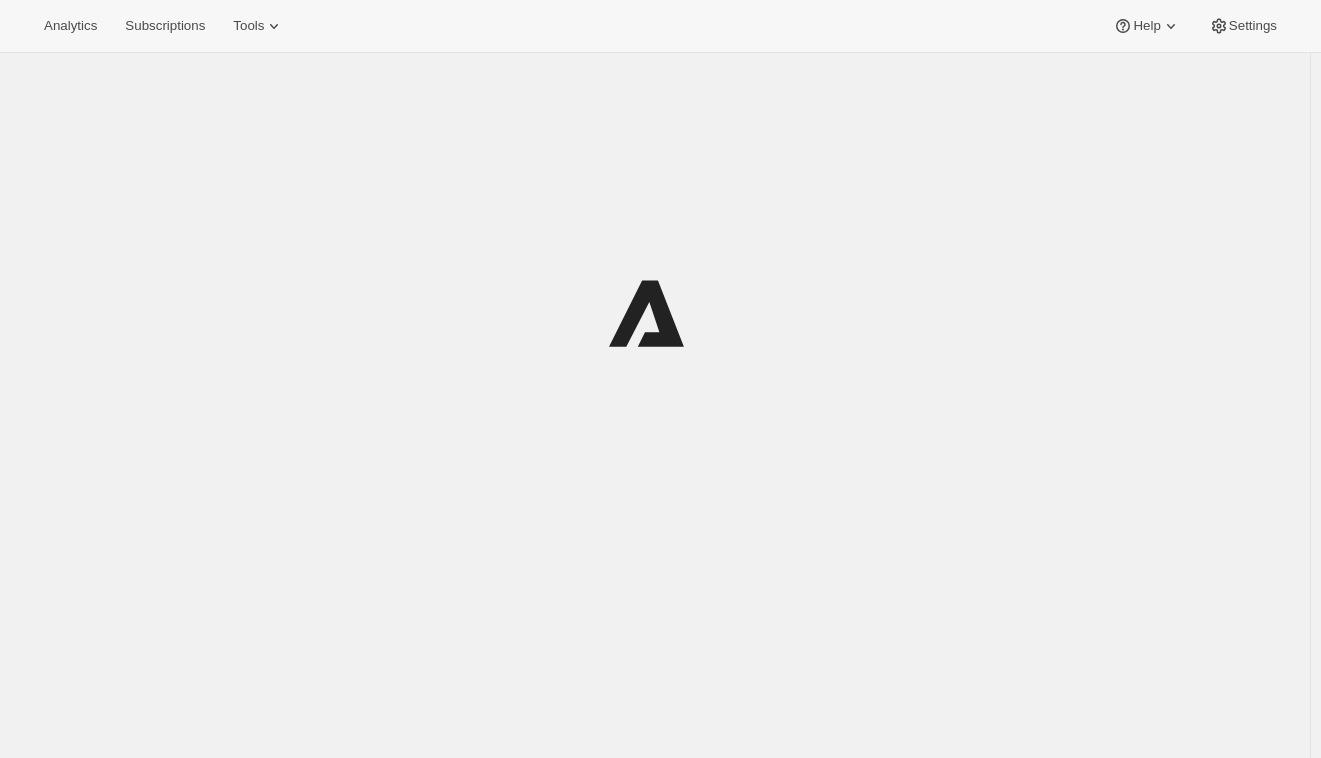 scroll, scrollTop: 0, scrollLeft: 0, axis: both 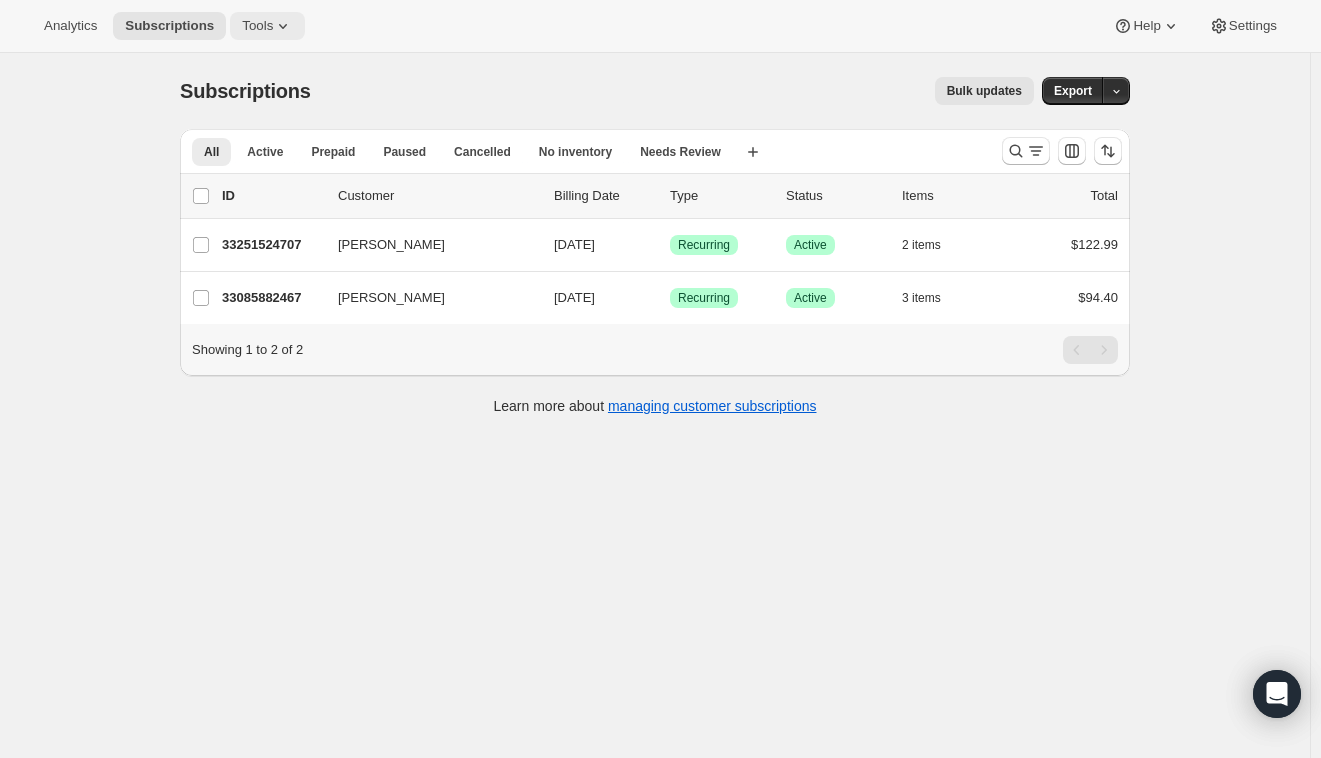 click on "Tools" at bounding box center [257, 26] 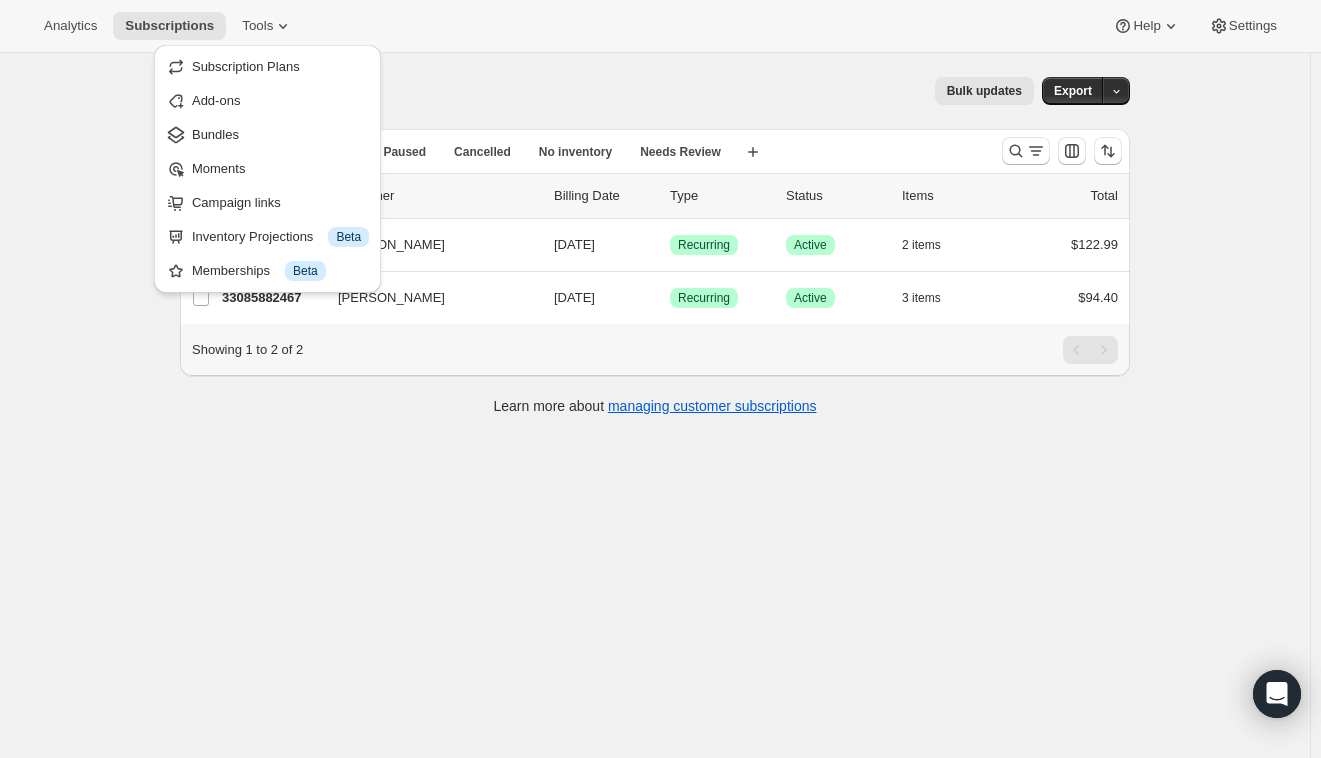 click on "Analytics Subscriptions Tools Help Settings" at bounding box center (660, 26) 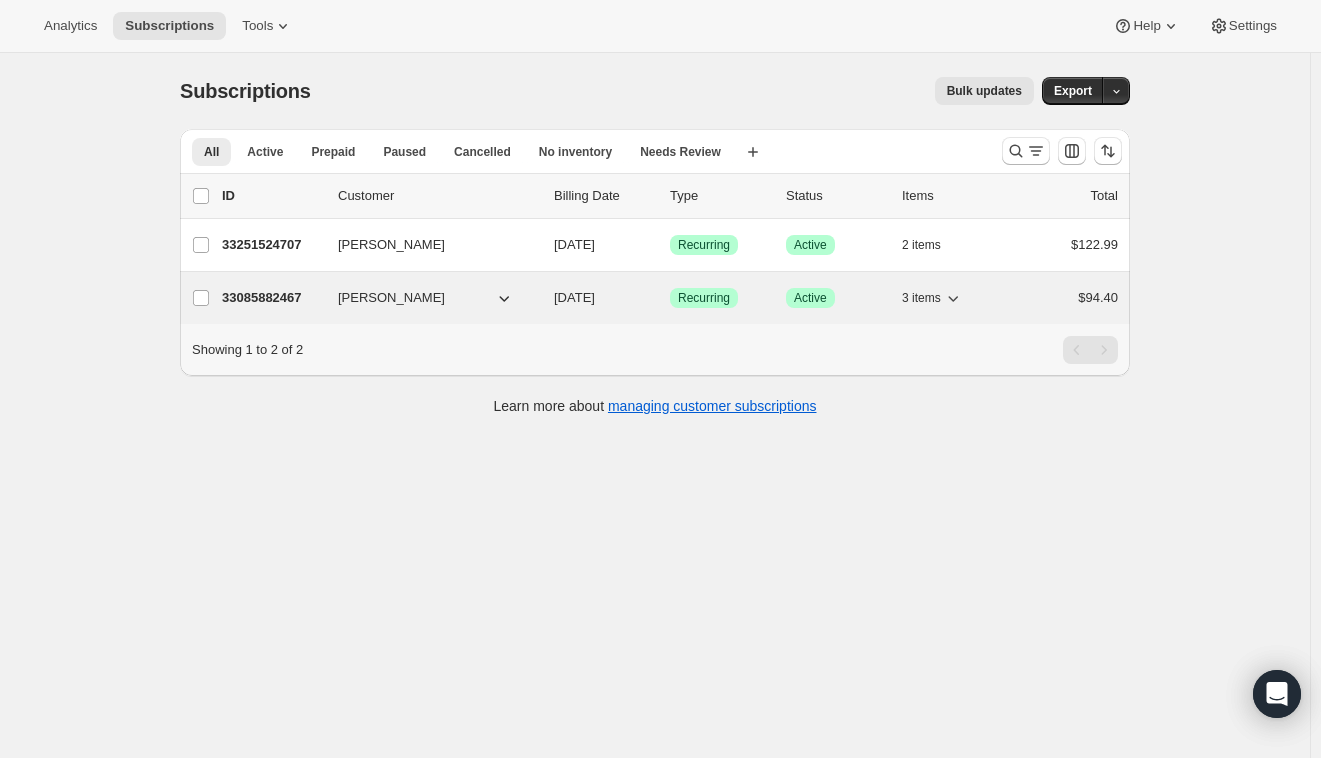 click on "33085882467" at bounding box center [272, 298] 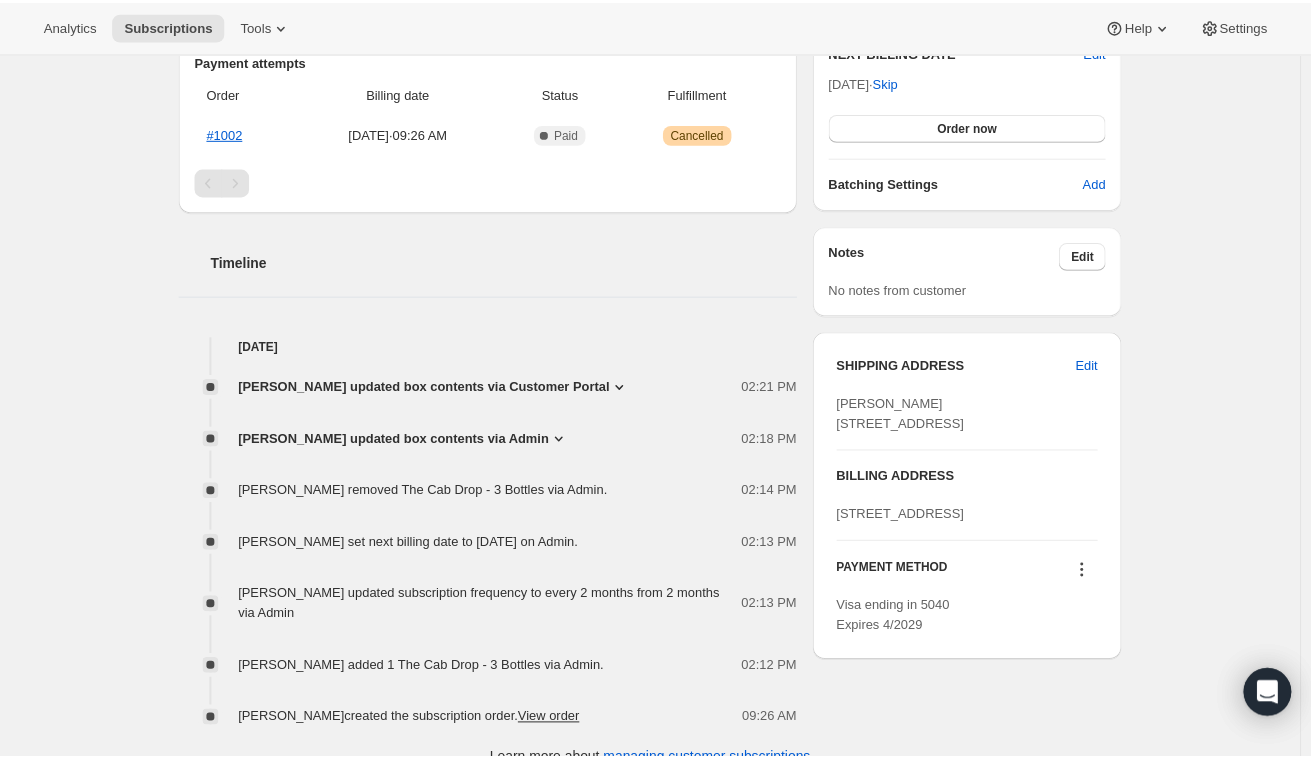 scroll, scrollTop: 600, scrollLeft: 0, axis: vertical 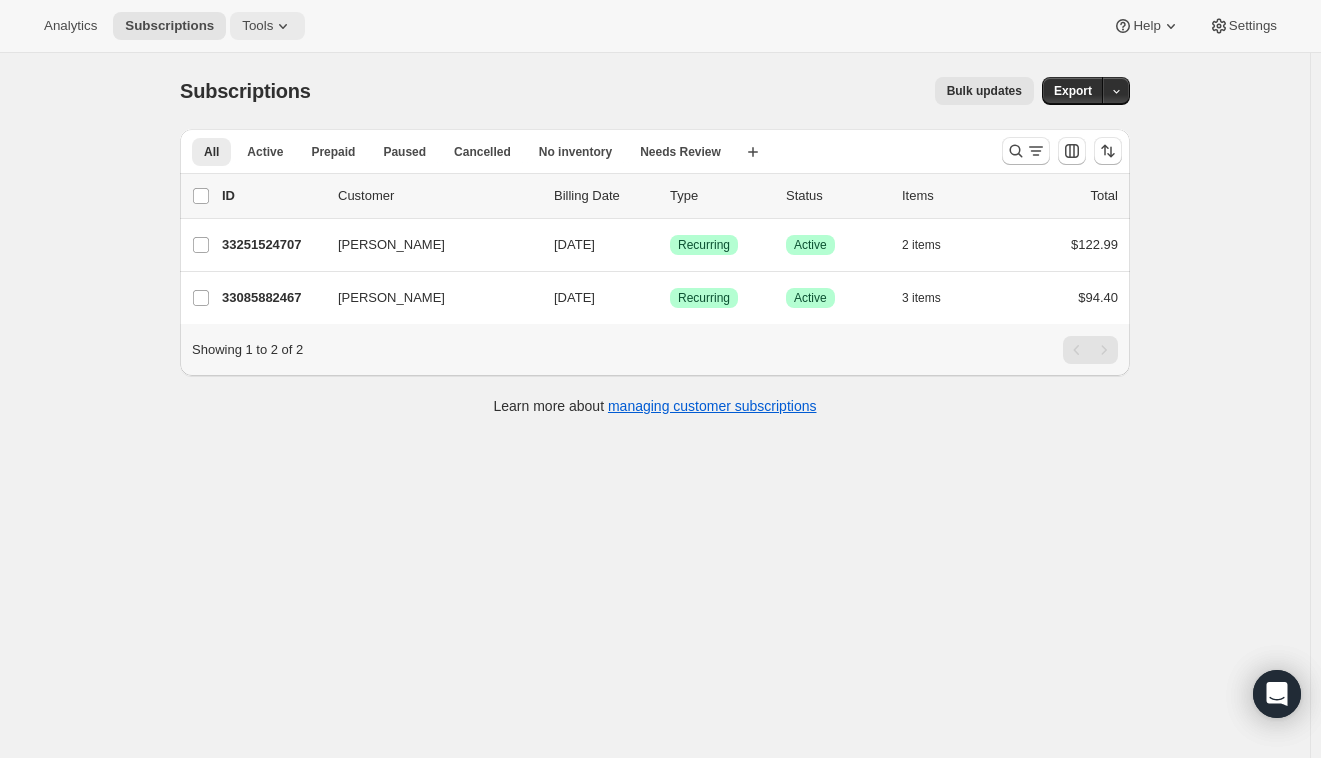 click on "Tools" at bounding box center [267, 26] 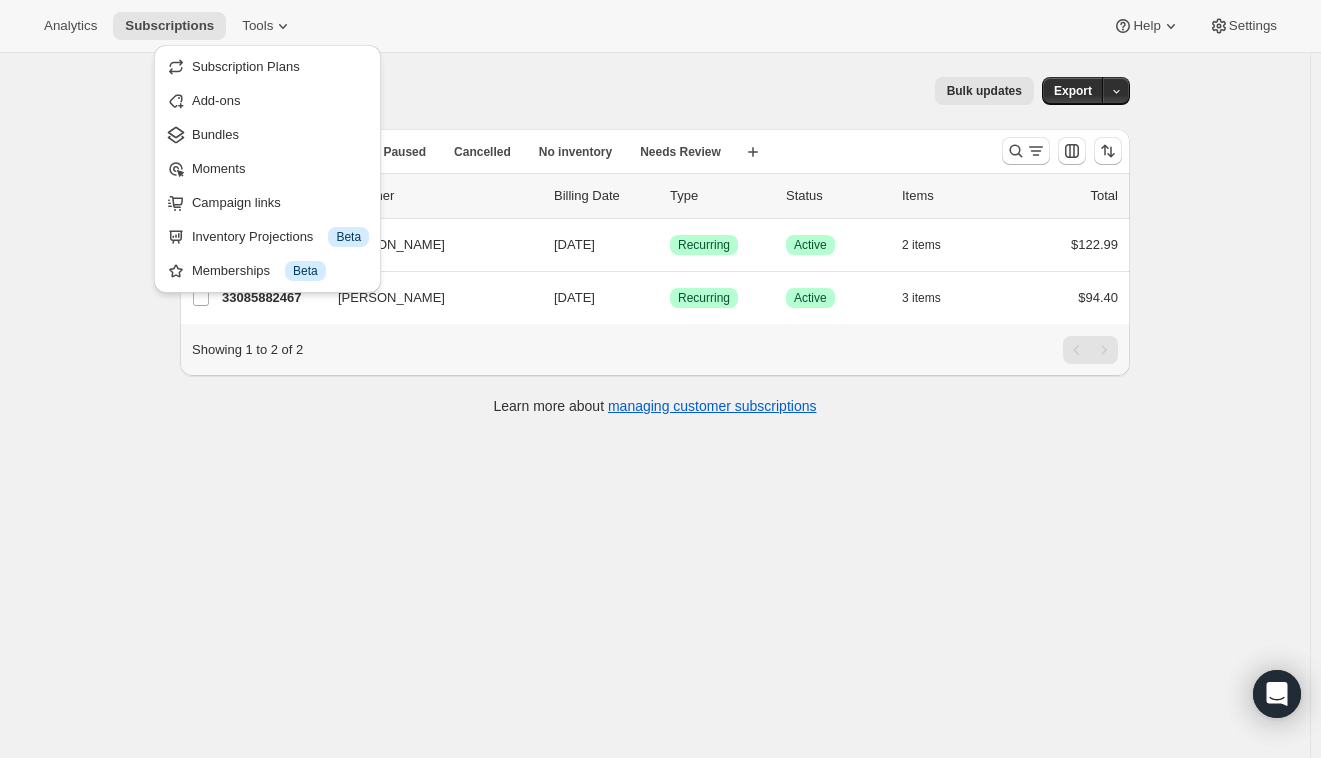 click on "Analytics Subscriptions Tools Help Settings" at bounding box center (660, 26) 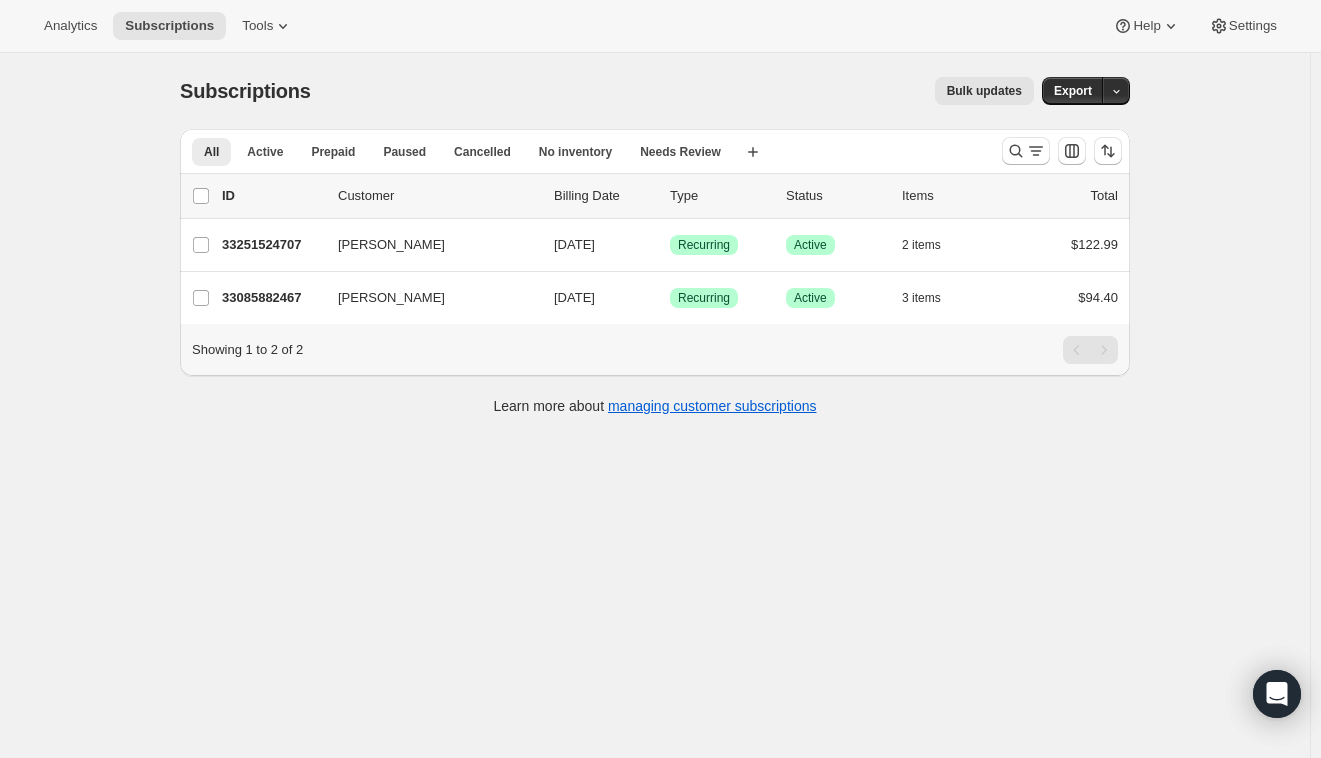 click on "Subscriptions. This page is ready Subscriptions Bulk updates More actions Bulk updates Export All Active Prepaid Paused Cancelled No inventory Needs Review More views All Active Prepaid Paused Cancelled No inventory Needs Review More views Create new view 0 selected Update next billing date Change status Showing 3 subscriptions Select all 3 subscriptions Showing 3 subscriptions Select Select all 3 subscriptions 0 selected list header ID Customer Billing Date Type Status Items Total Dominic F 33251524707 Dominic F 09/25/2025 Success Recurring Success Active 2   items $122.99 Dominic Faulring 33085882467 Dominic Faulring 11/01/2025 Success Recurring Success Active 3   items $94.40 Showing 1 to 2 of 2 Learn more about   managing customer subscriptions" at bounding box center (655, 432) 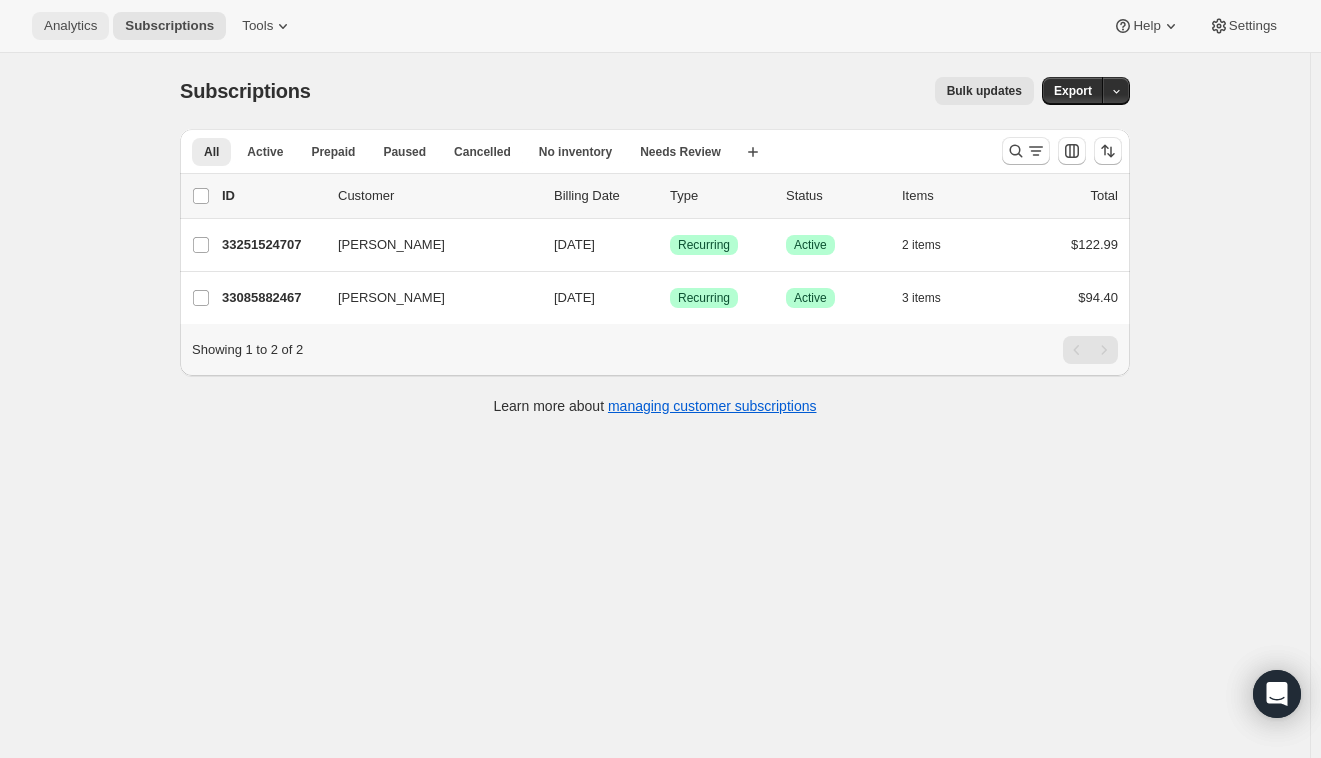 click on "Analytics" at bounding box center (70, 26) 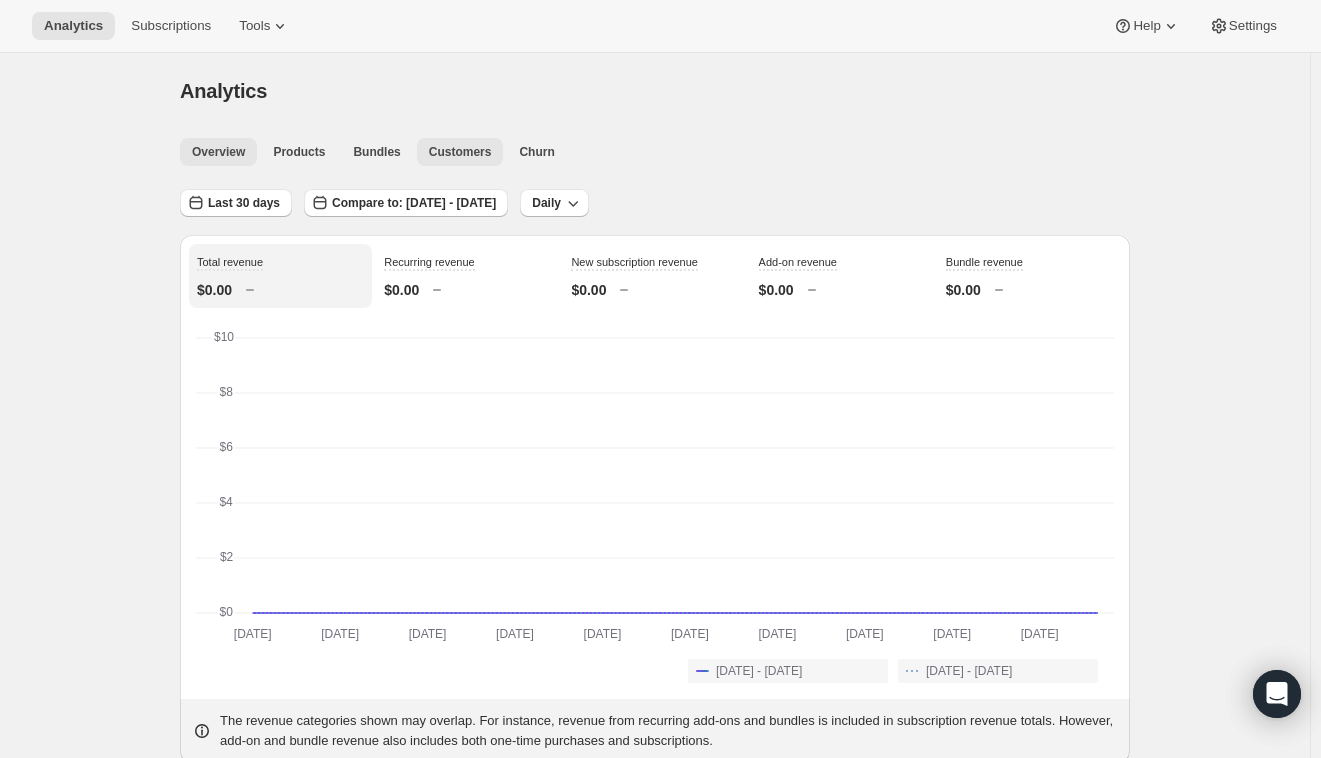 click on "Customers" at bounding box center [460, 152] 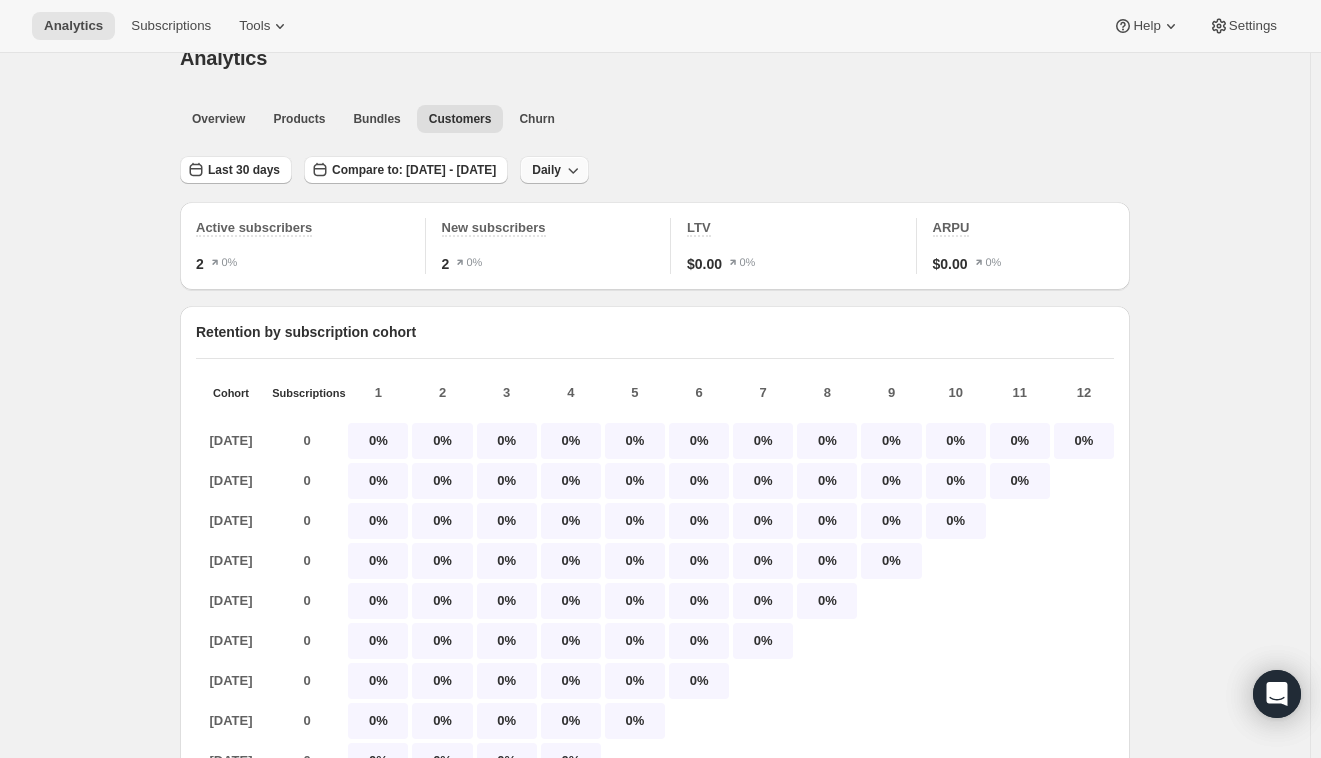 scroll, scrollTop: 0, scrollLeft: 0, axis: both 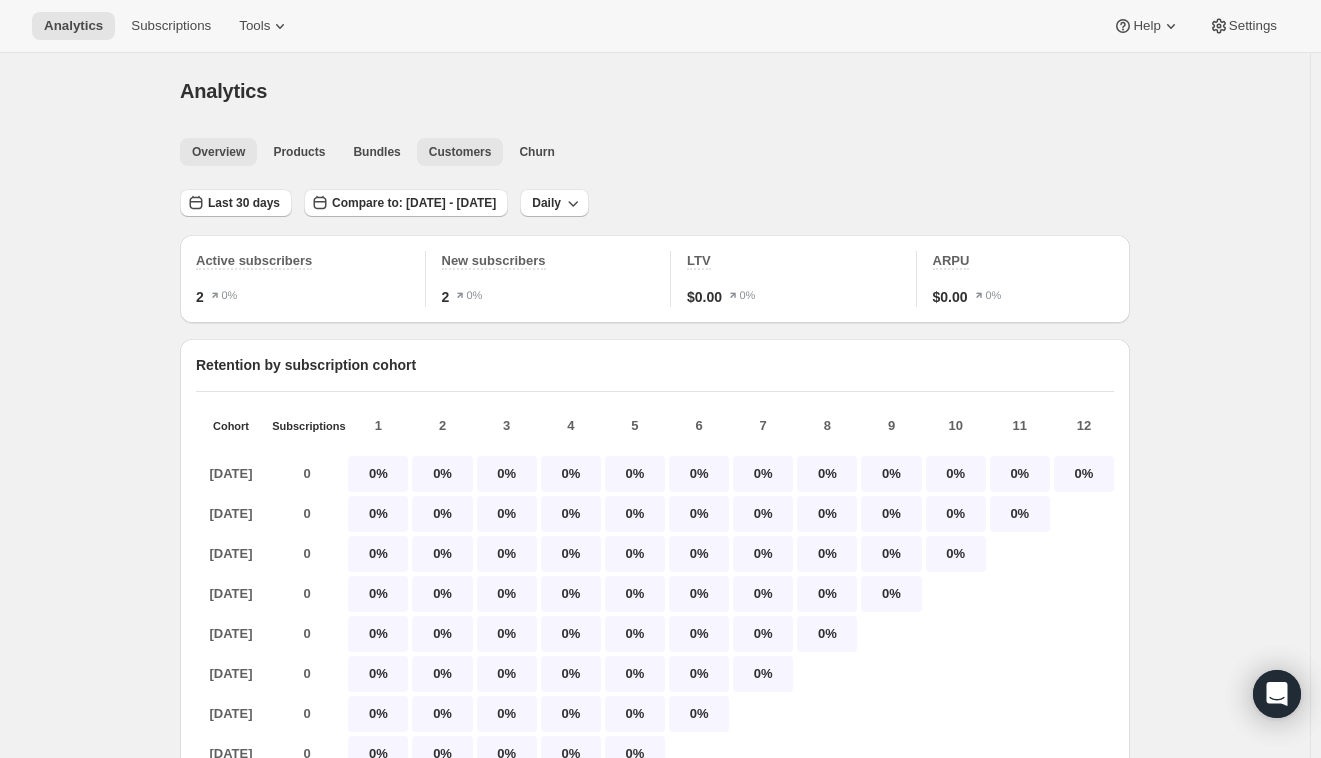 click on "Overview" at bounding box center [218, 152] 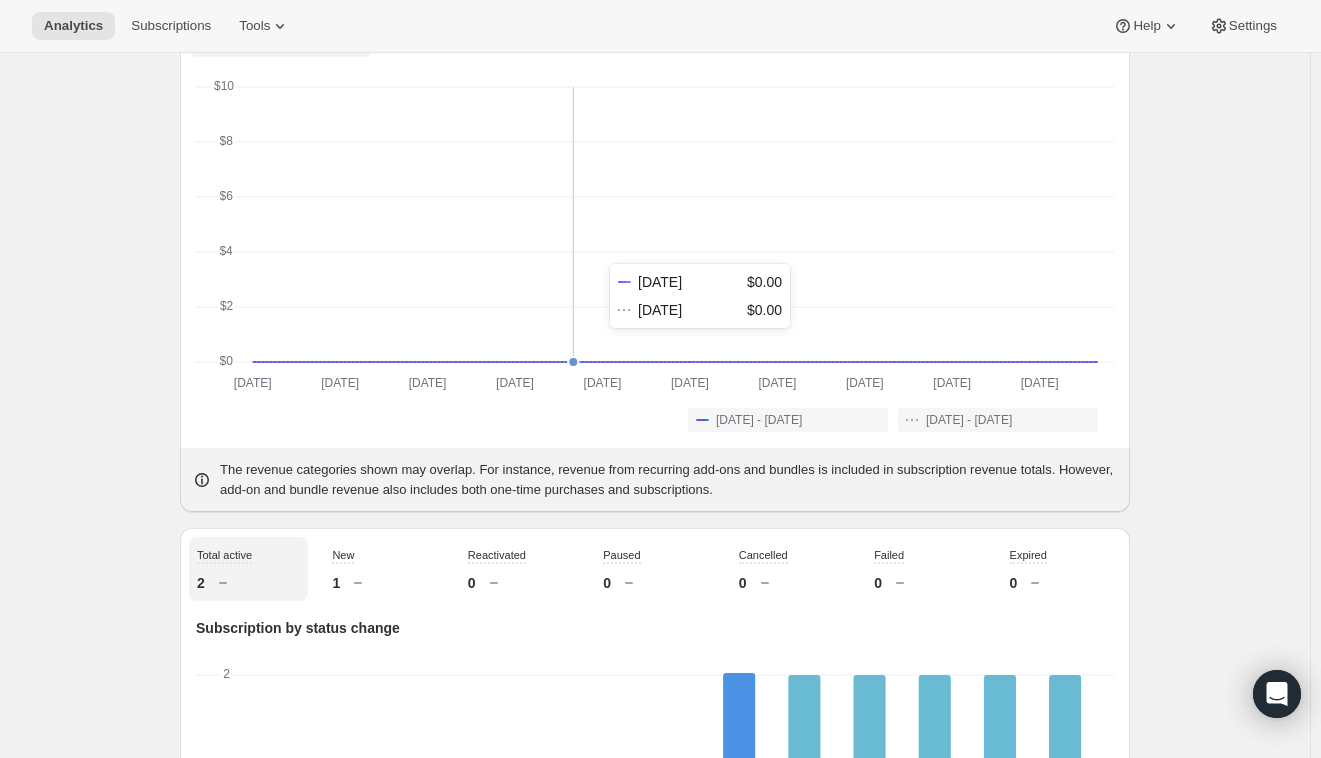 scroll, scrollTop: 0, scrollLeft: 0, axis: both 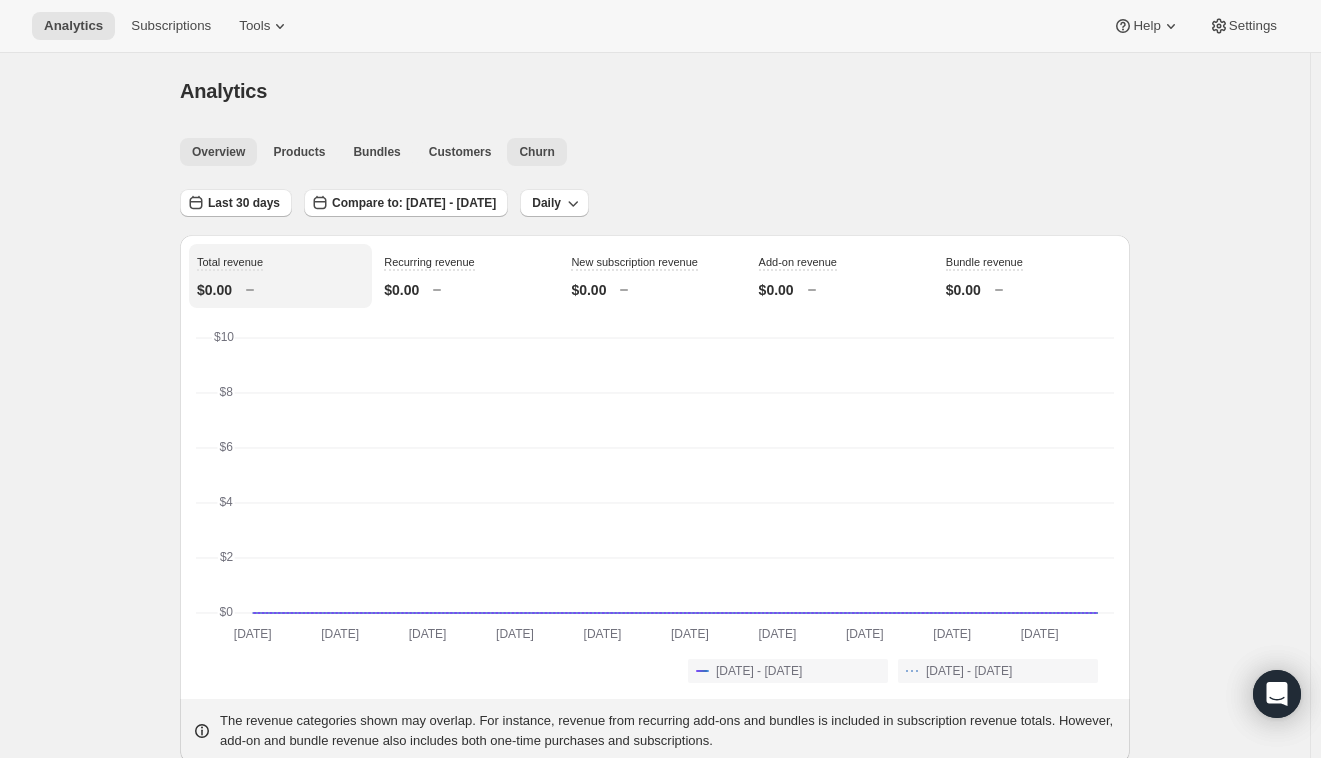 click on "Churn" at bounding box center (536, 152) 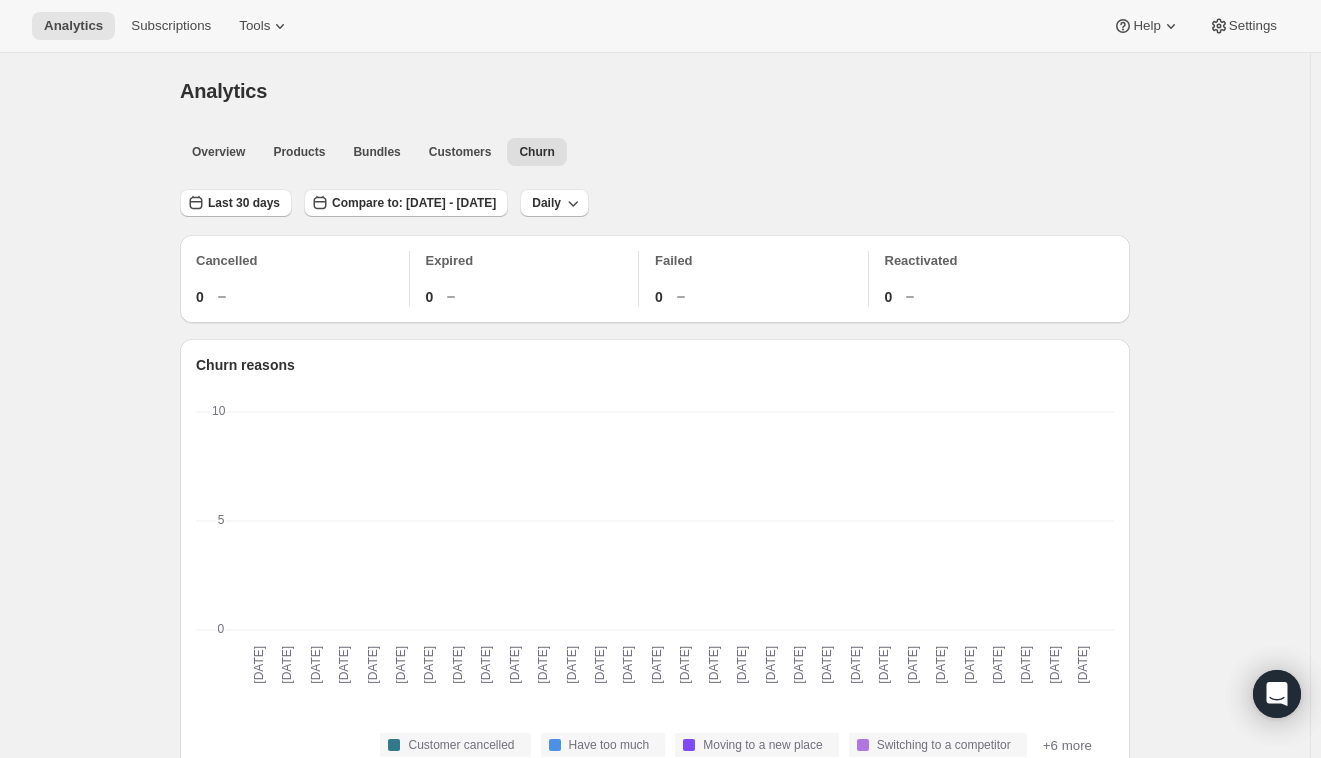 click on "Analytics" at bounding box center (655, 91) 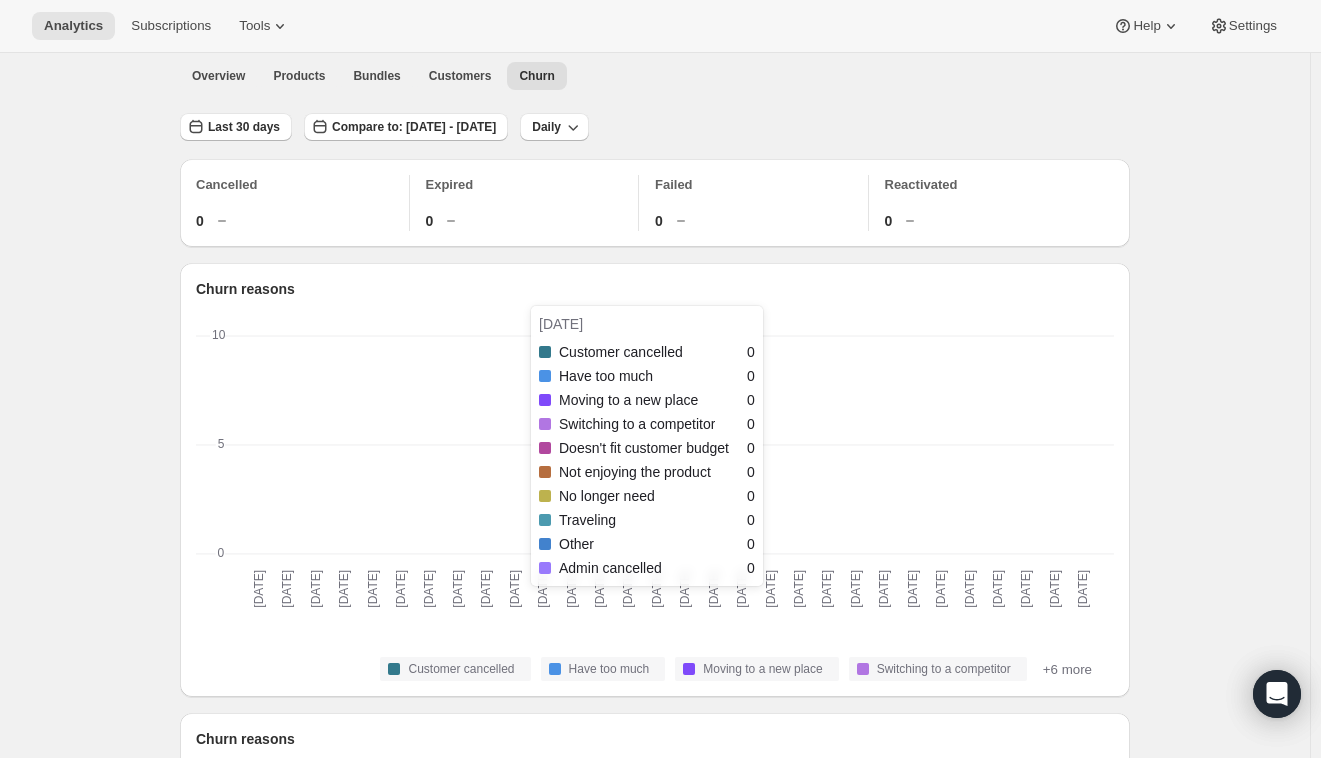 scroll, scrollTop: 139, scrollLeft: 0, axis: vertical 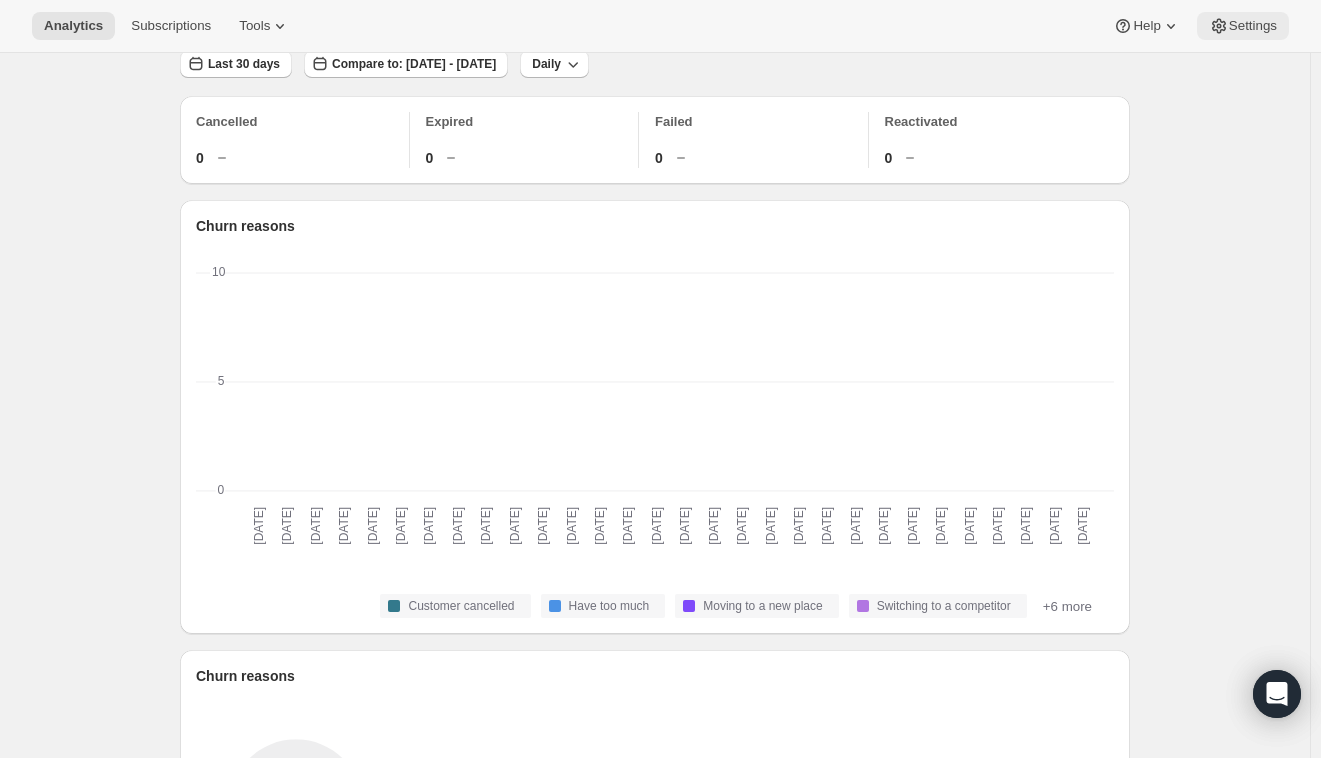 click on "Settings" at bounding box center (1243, 26) 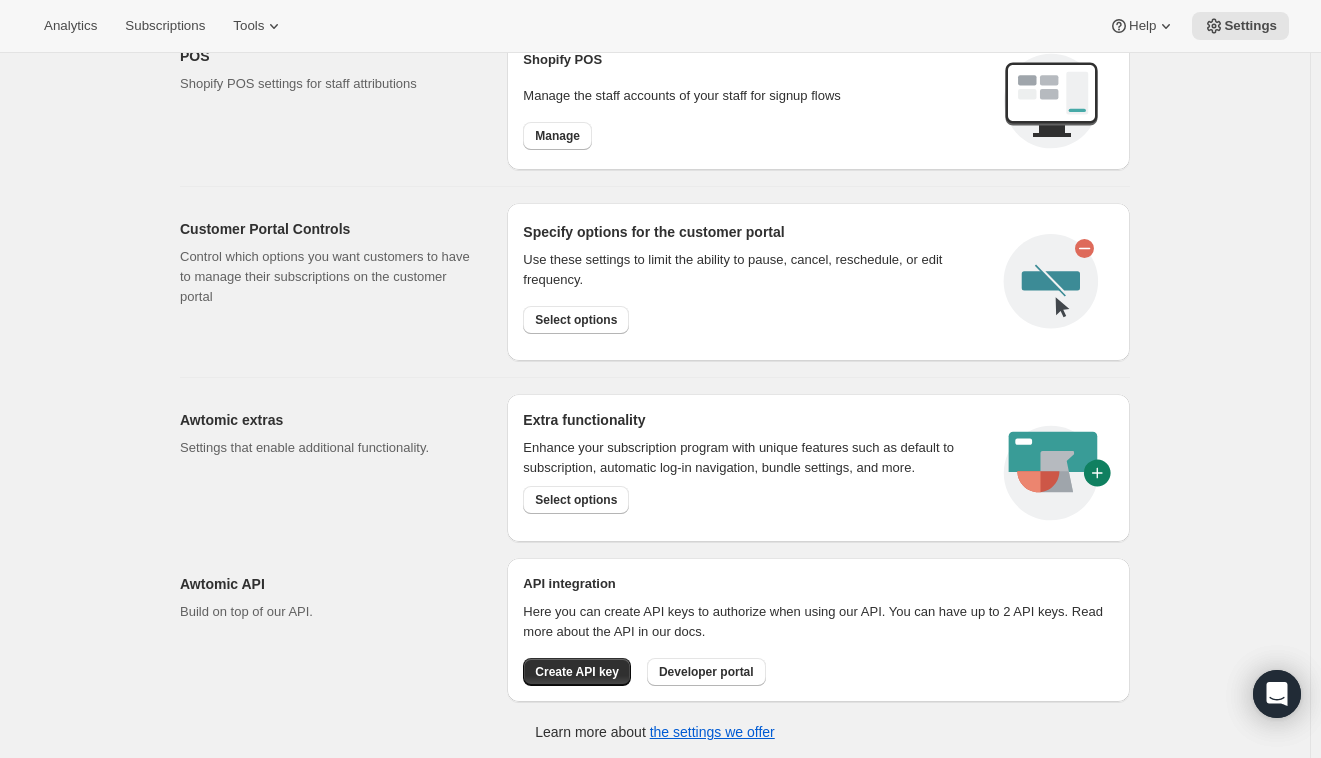 scroll, scrollTop: 0, scrollLeft: 0, axis: both 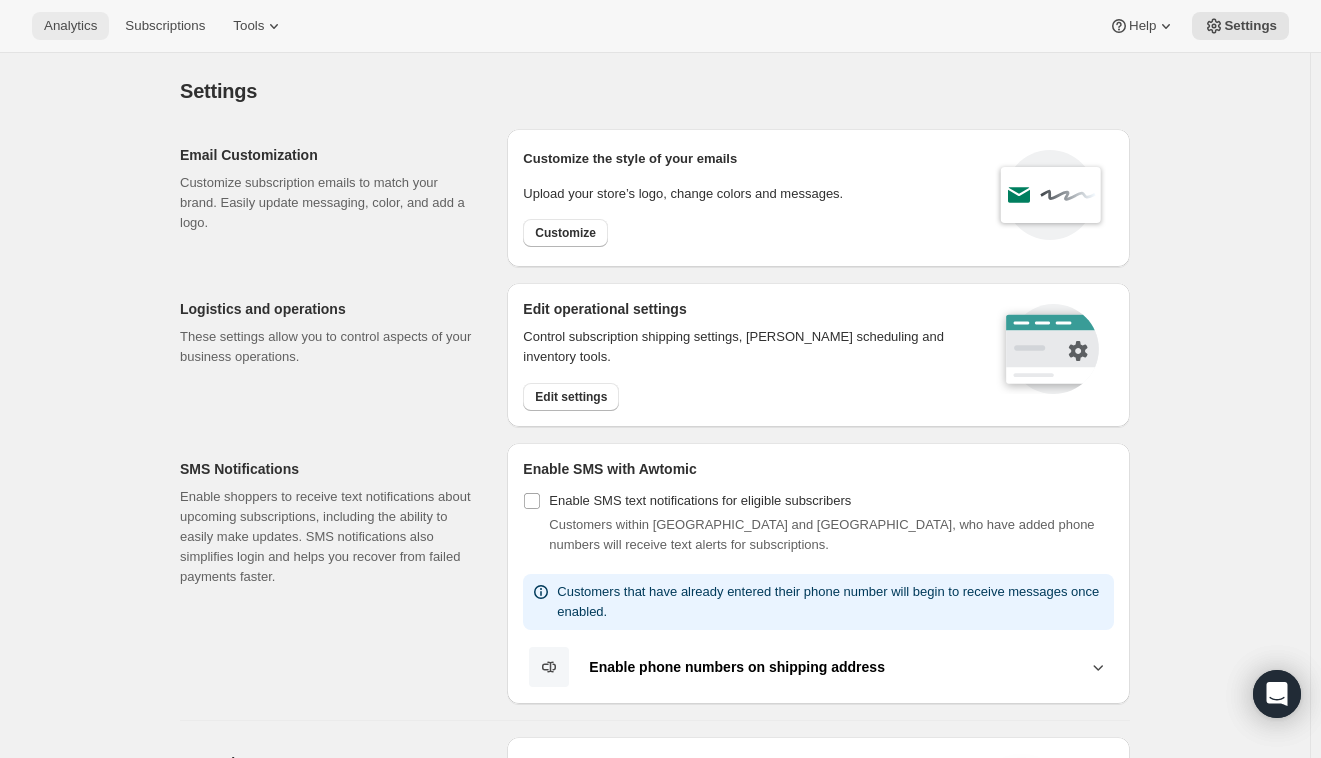 click on "Analytics" at bounding box center (70, 26) 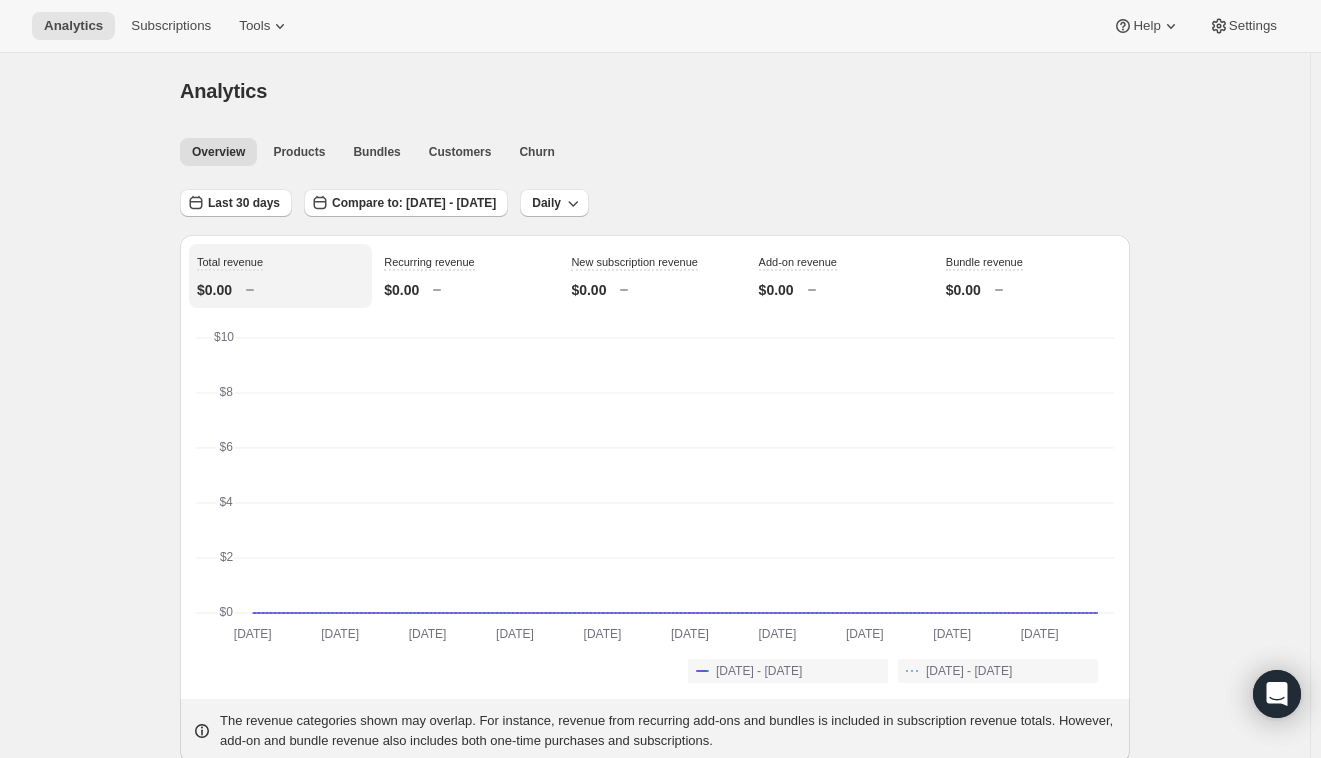 click on "Overview Products Bundles Customers Churn More views" at bounding box center (649, 151) 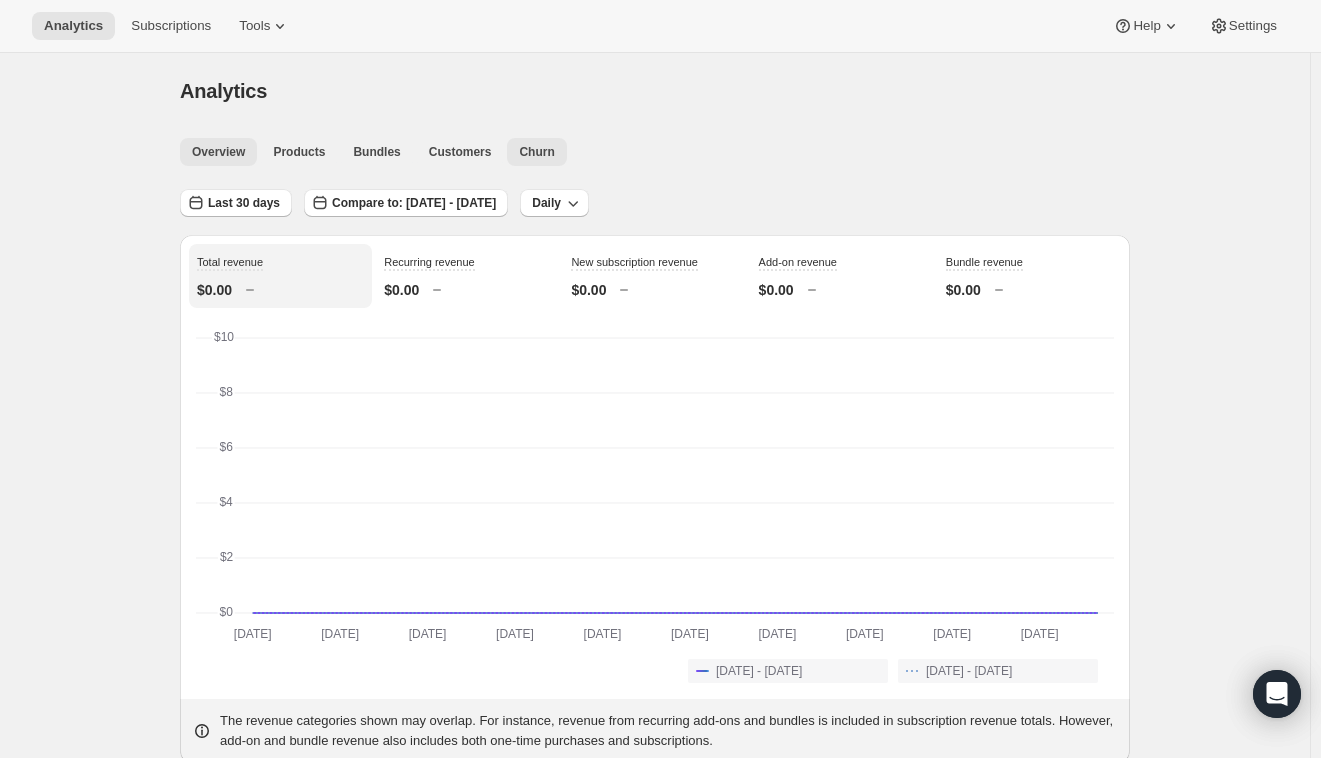 click on "Churn" at bounding box center [536, 152] 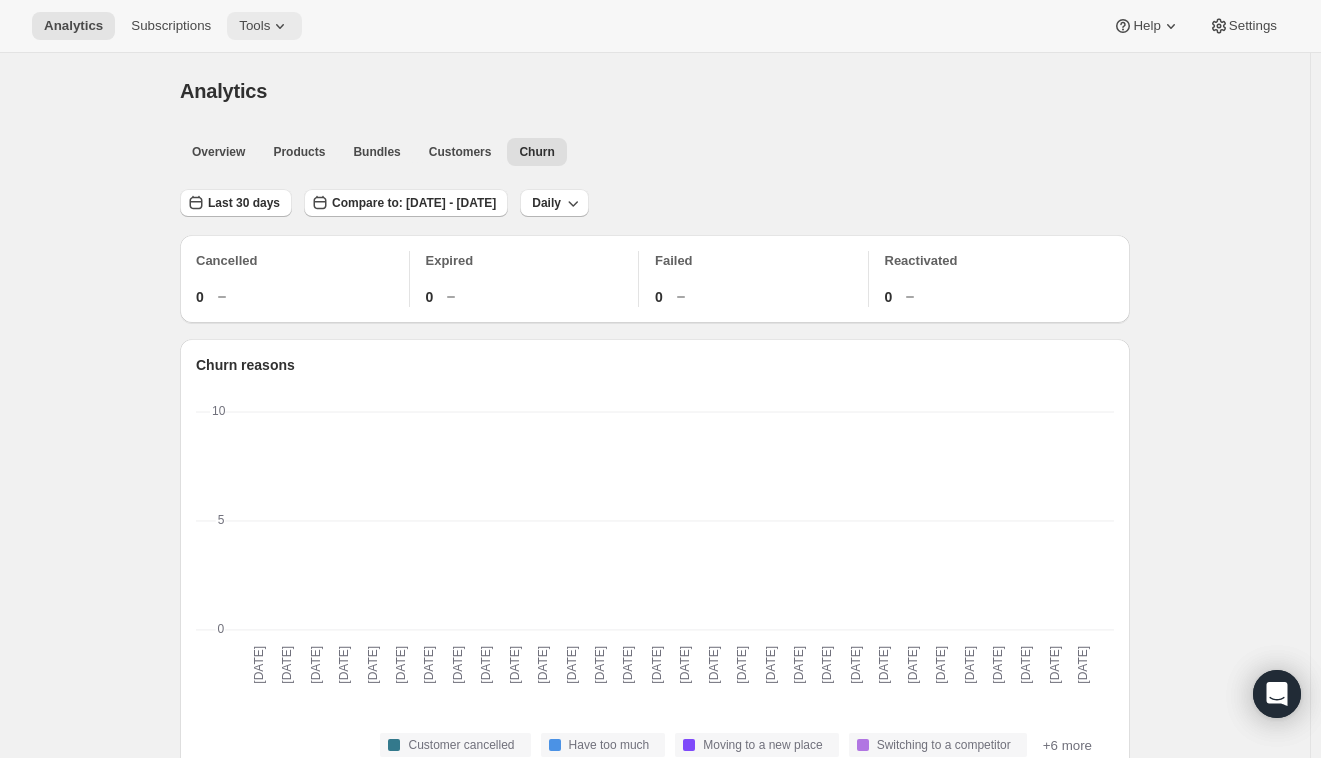 click on "Tools" at bounding box center [254, 26] 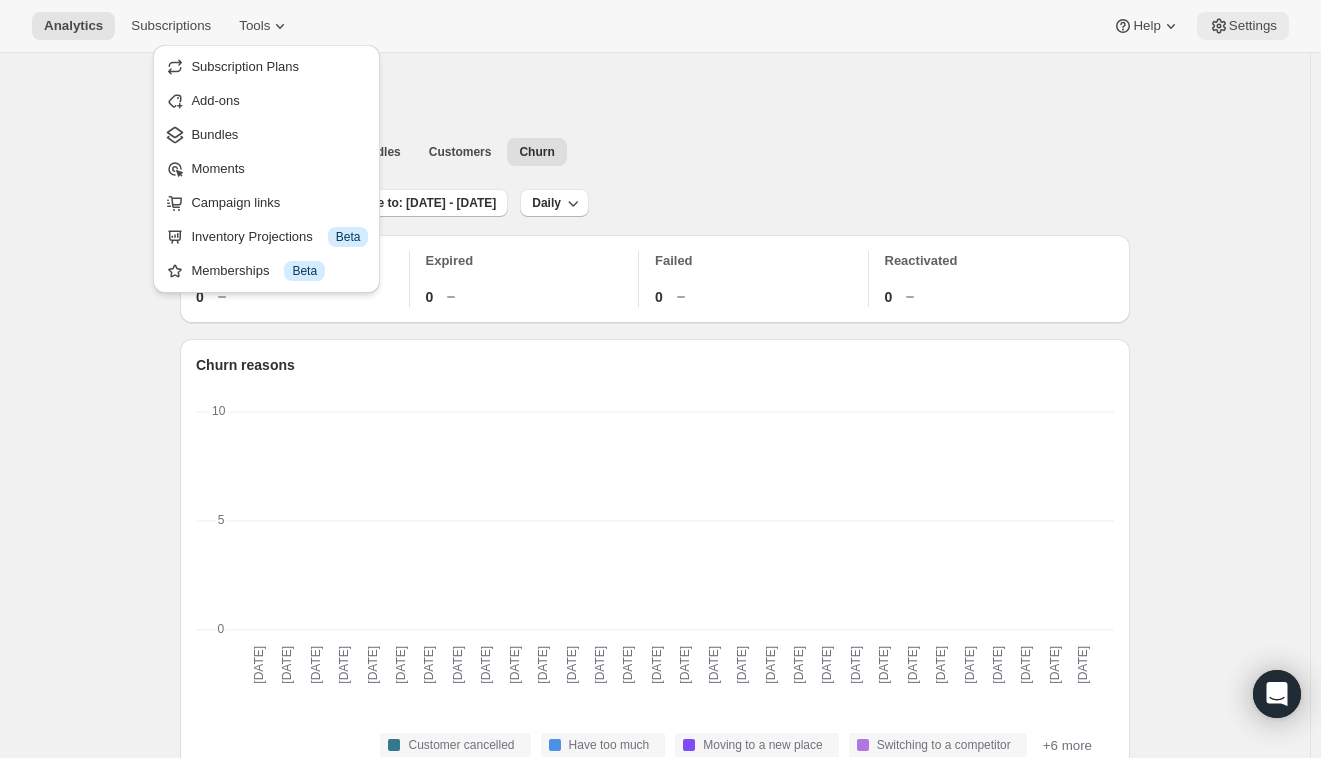 click on "Settings" at bounding box center [1253, 26] 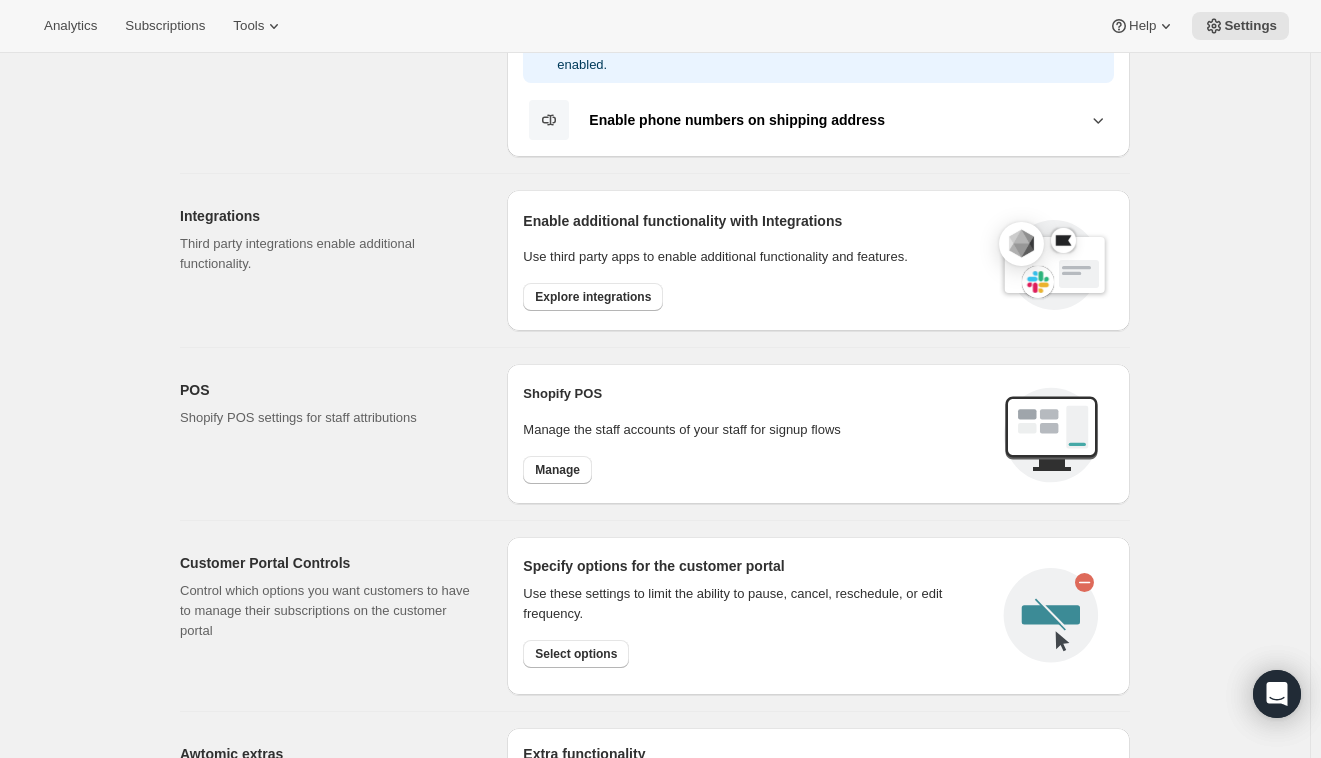 scroll, scrollTop: 566, scrollLeft: 0, axis: vertical 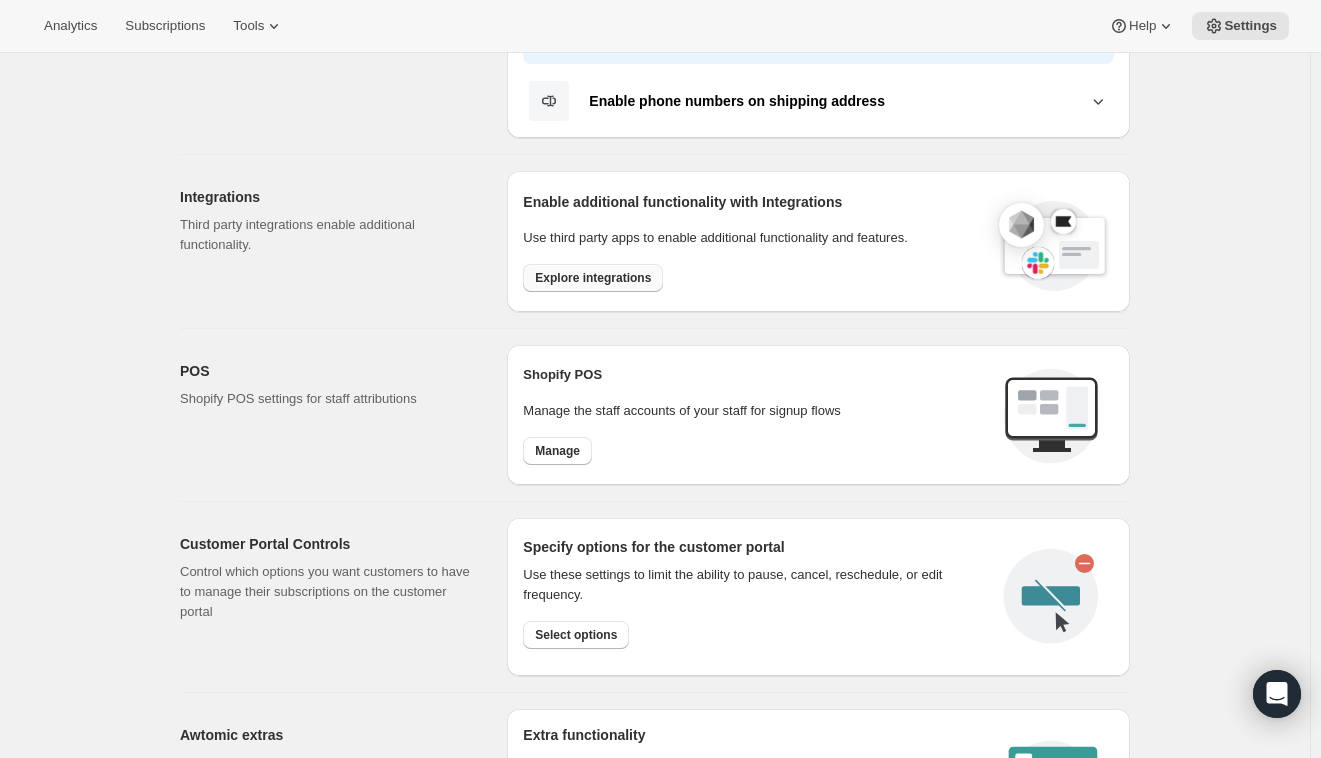click on "Explore integrations" at bounding box center (593, 278) 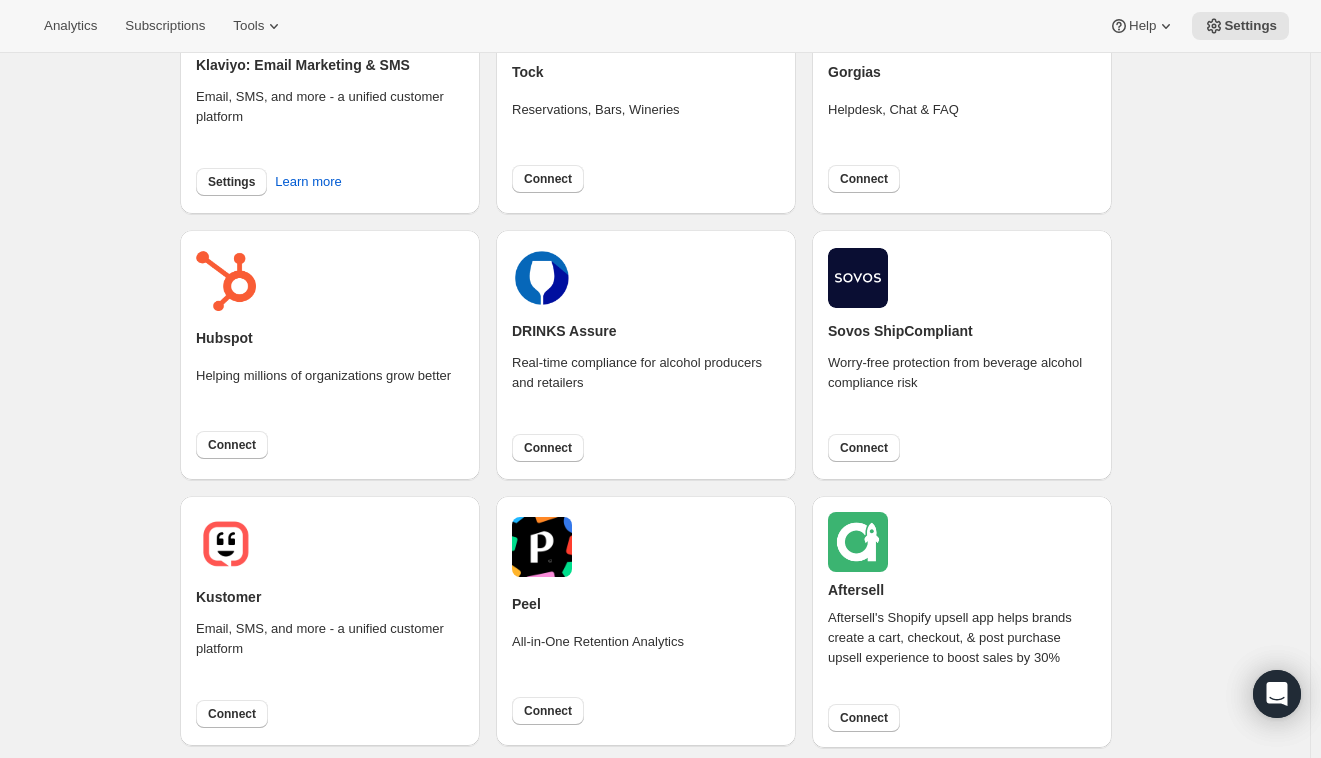scroll, scrollTop: 505, scrollLeft: 0, axis: vertical 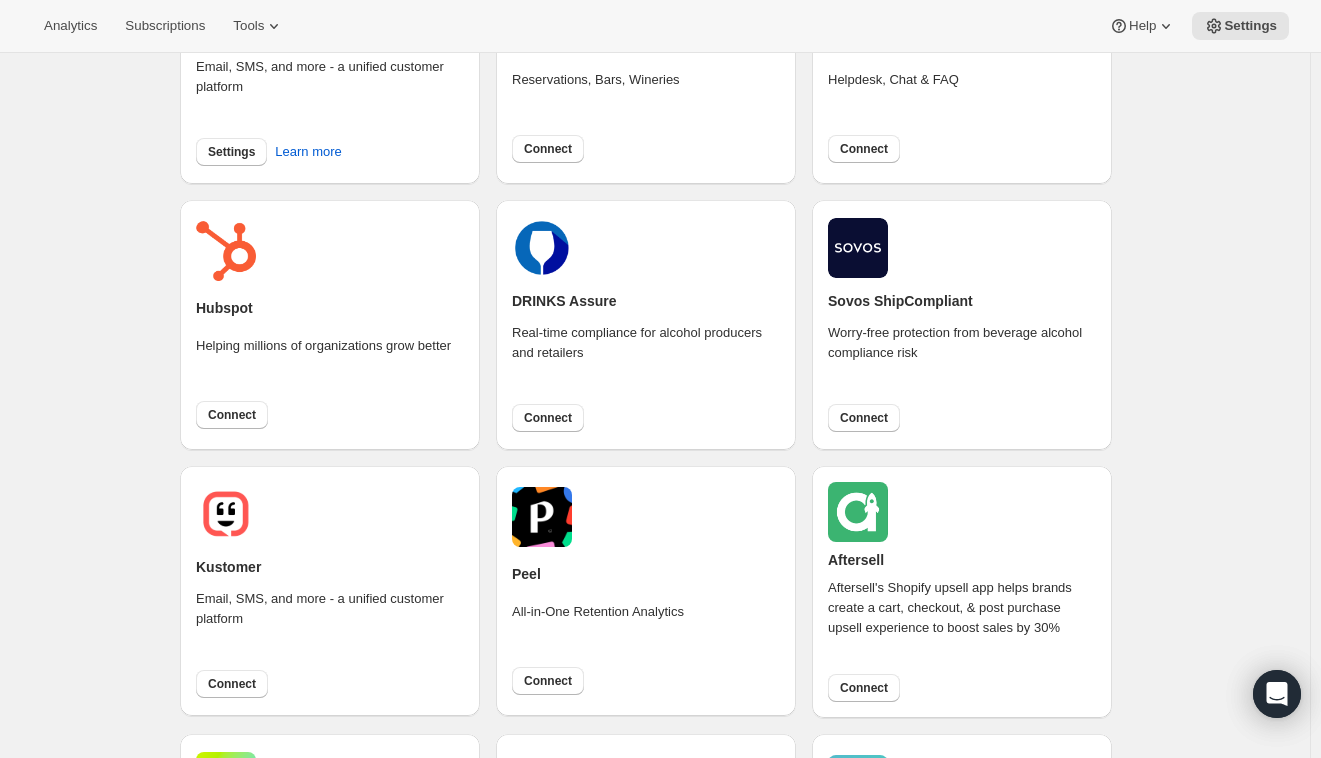 click on "Helping millions of organizations grow better" at bounding box center [323, 360] 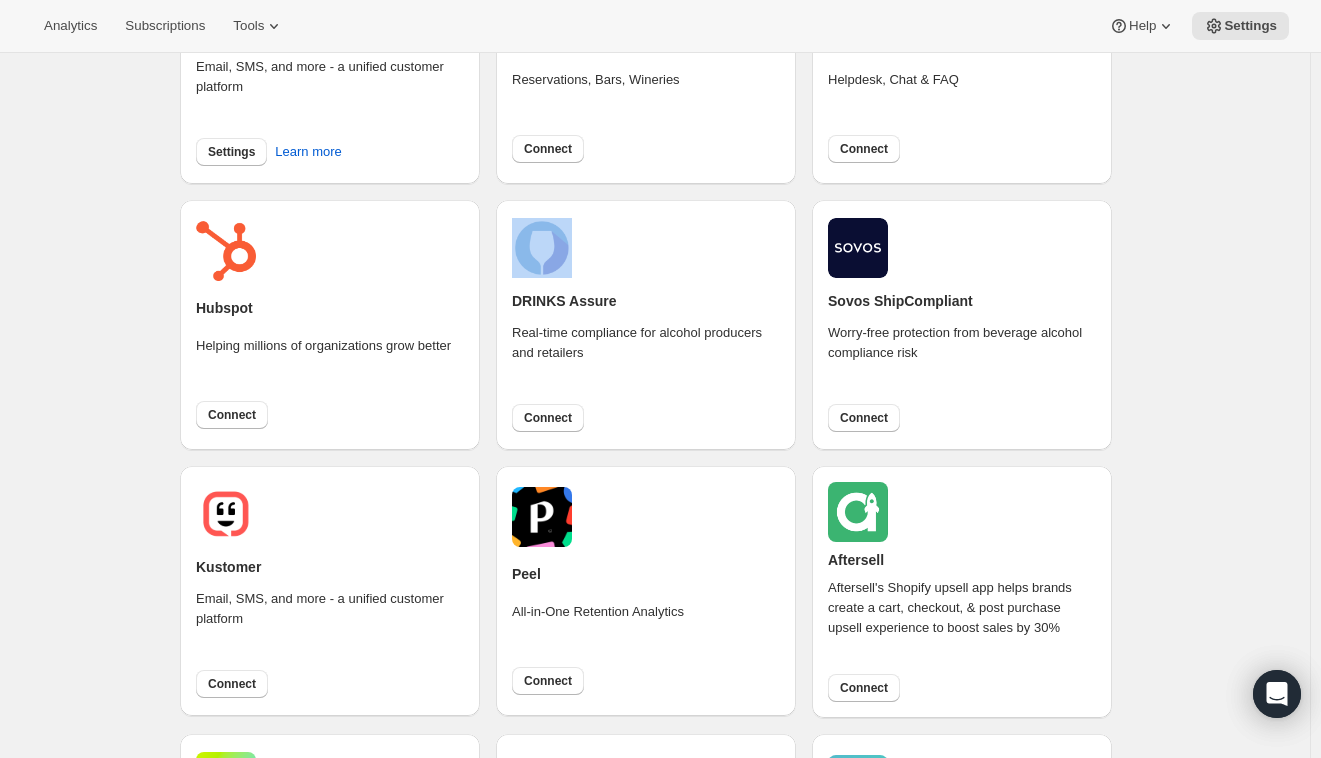 click on "Helping millions of organizations grow better" at bounding box center (323, 360) 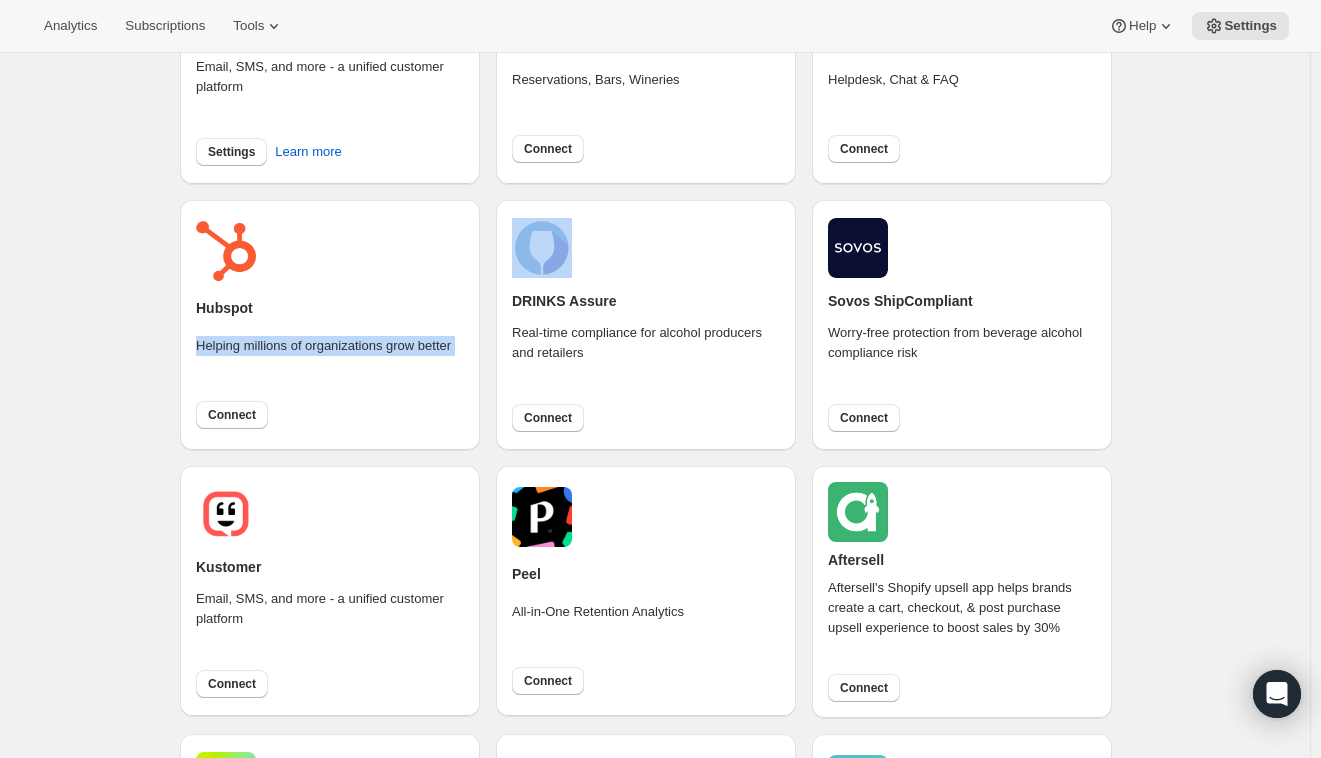 click on "Helping millions of organizations grow better" at bounding box center [323, 360] 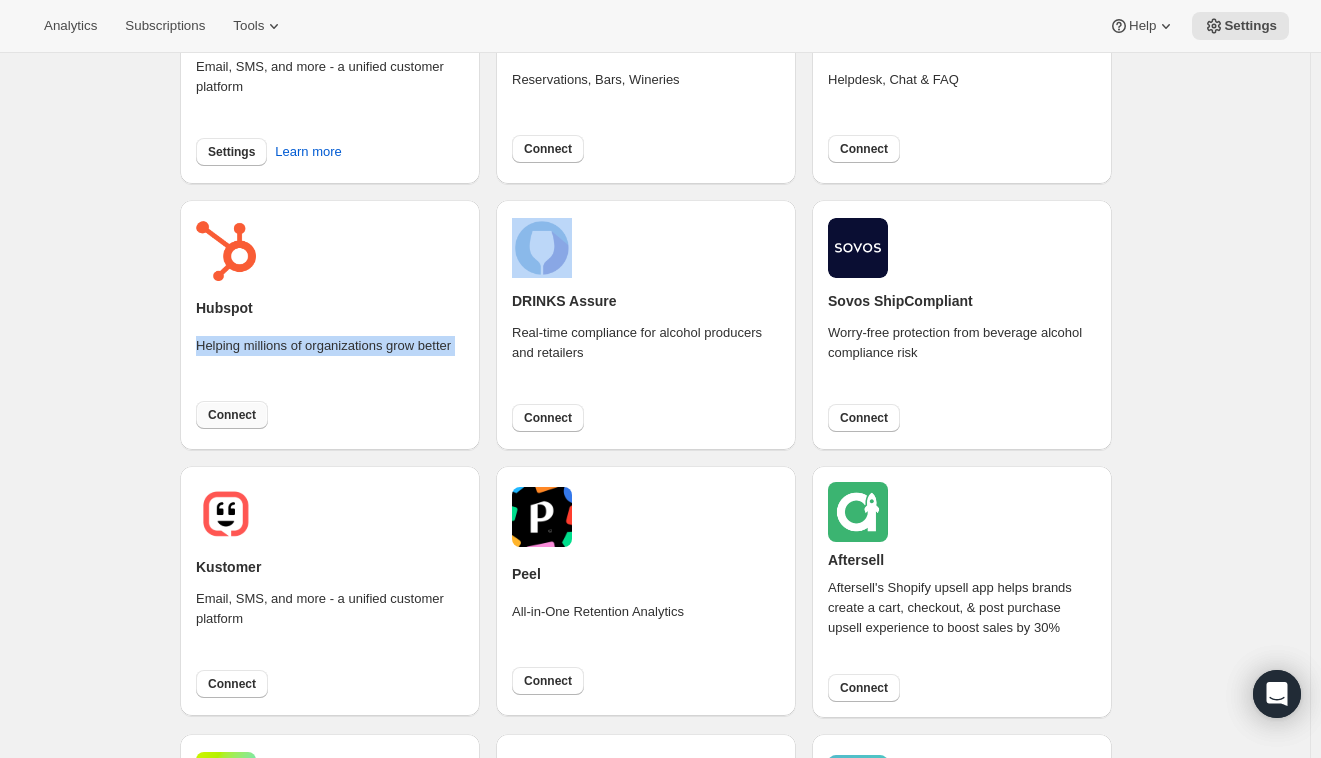click on "Connect" at bounding box center (232, 415) 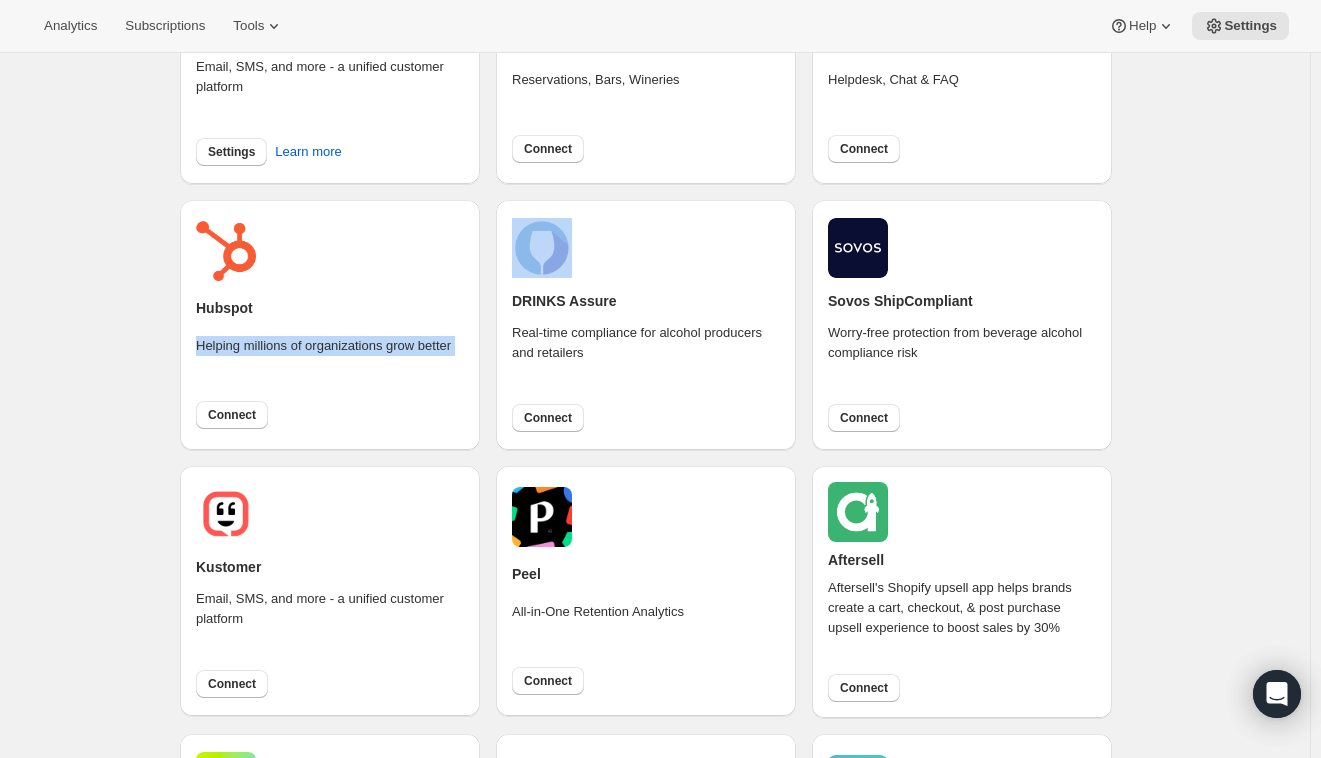 scroll, scrollTop: 0, scrollLeft: 0, axis: both 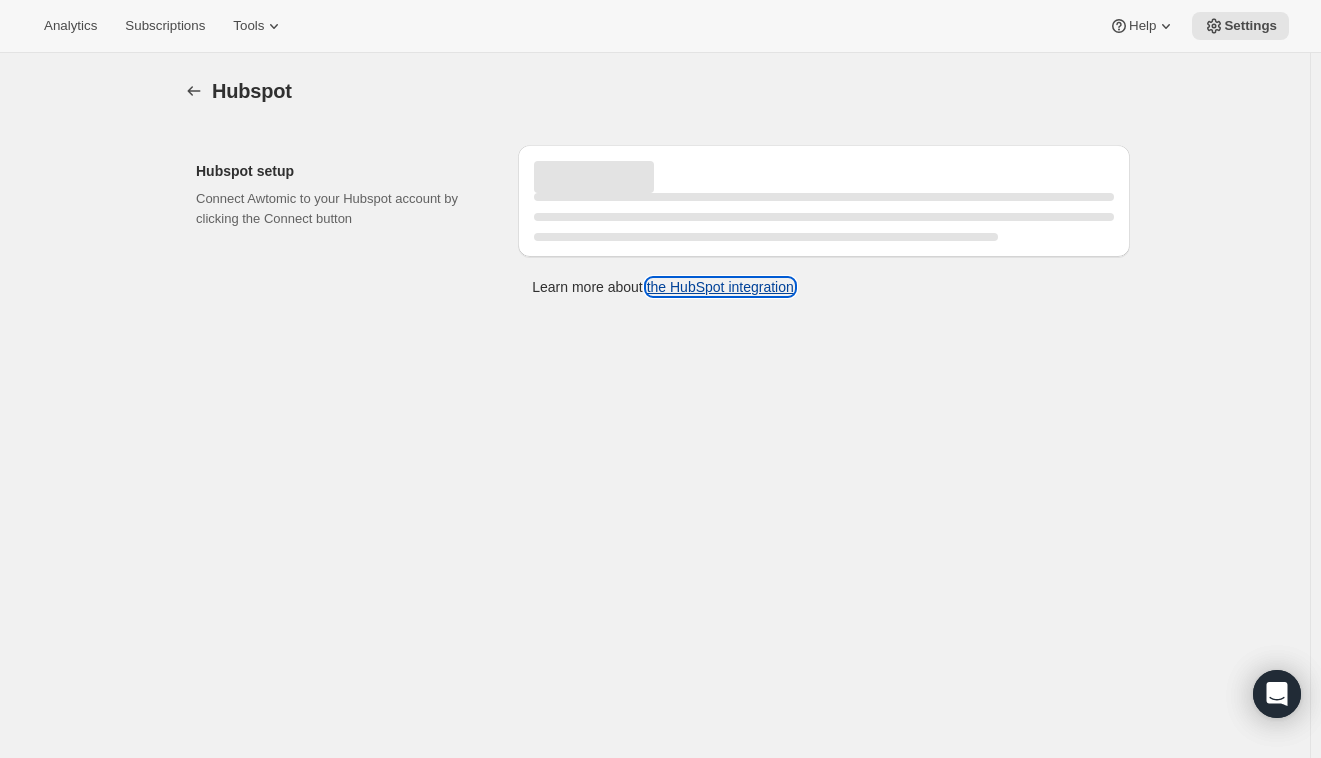 click on "the HubSpot integration" at bounding box center (720, 287) 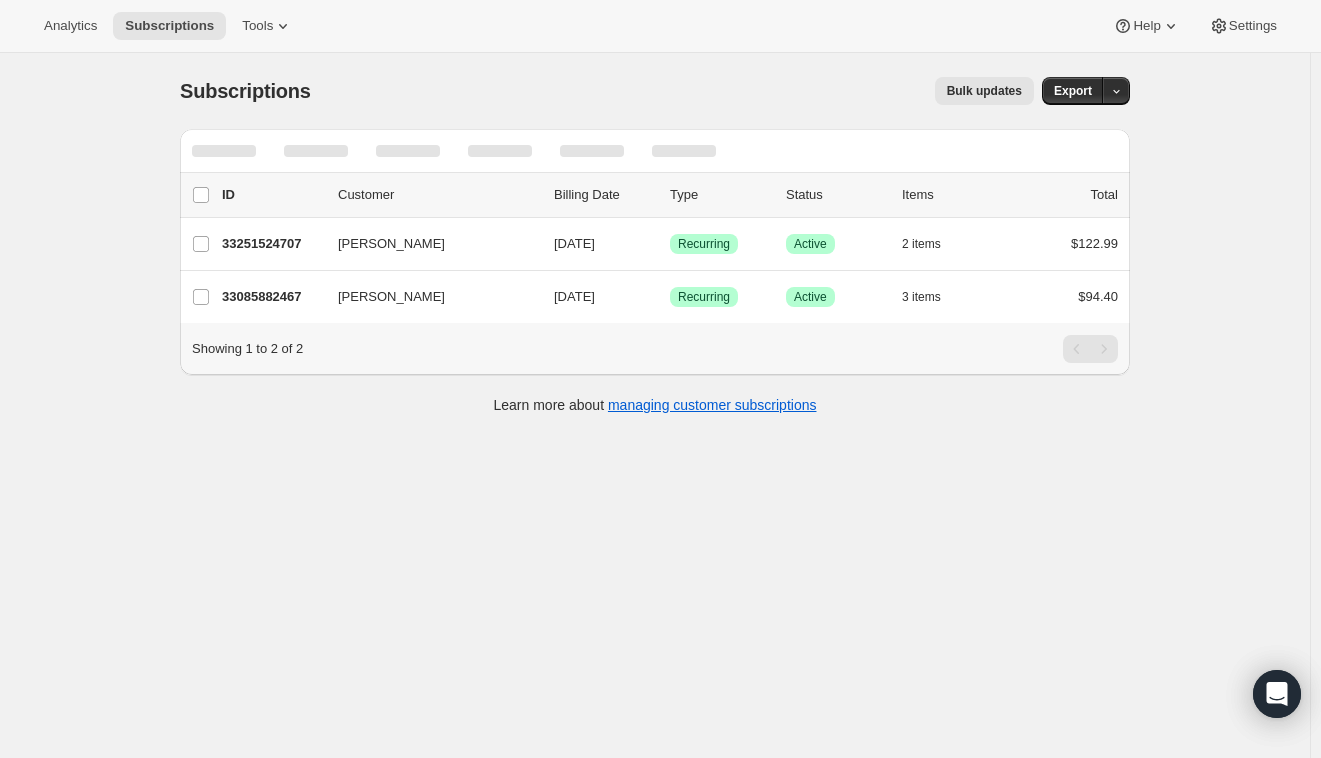 scroll, scrollTop: 0, scrollLeft: 0, axis: both 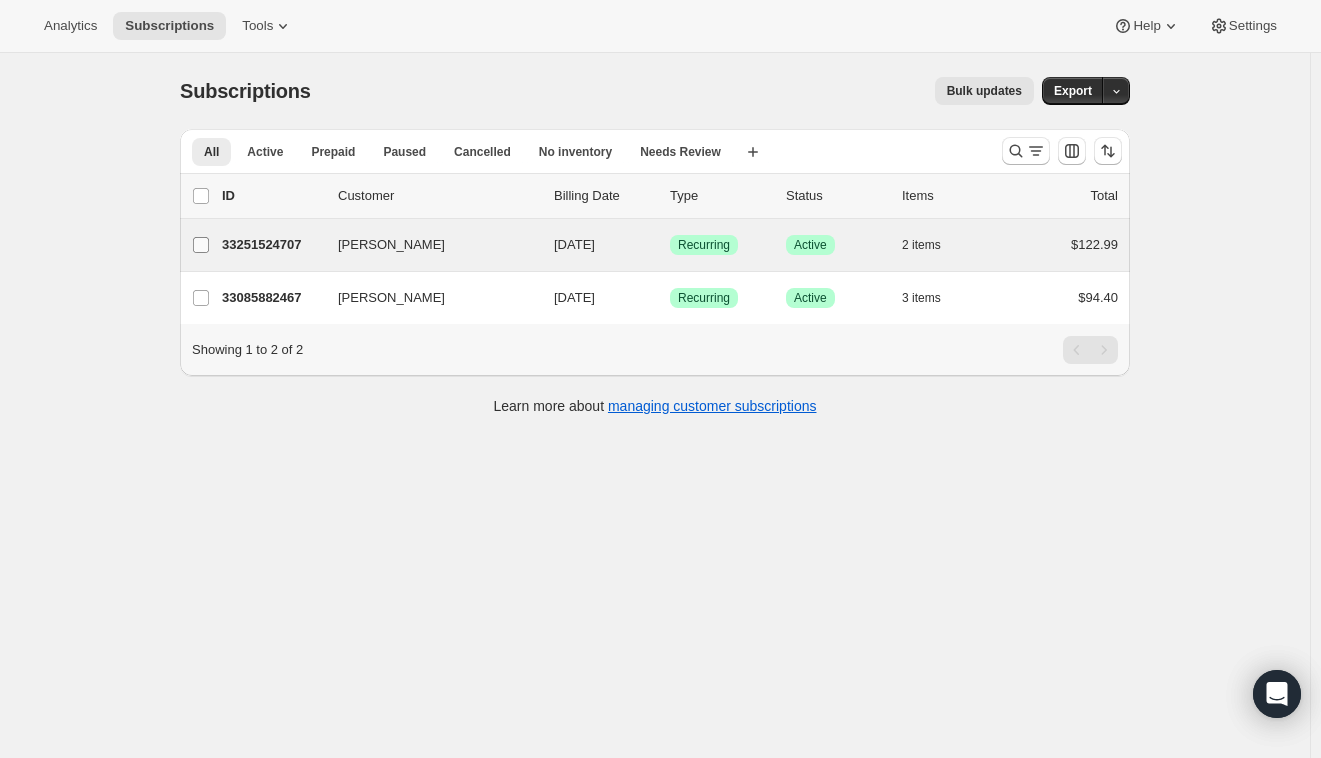 click on "[PERSON_NAME]" at bounding box center (201, 245) 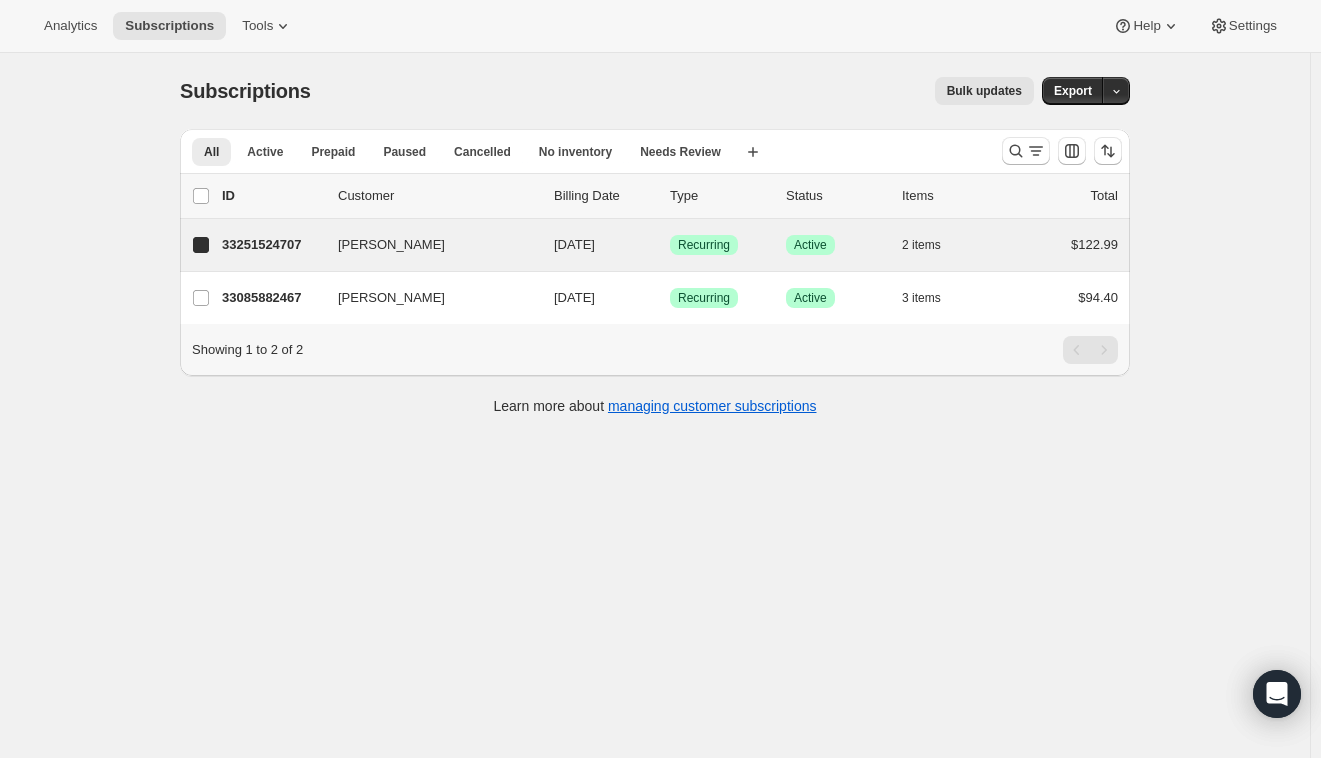 checkbox on "true" 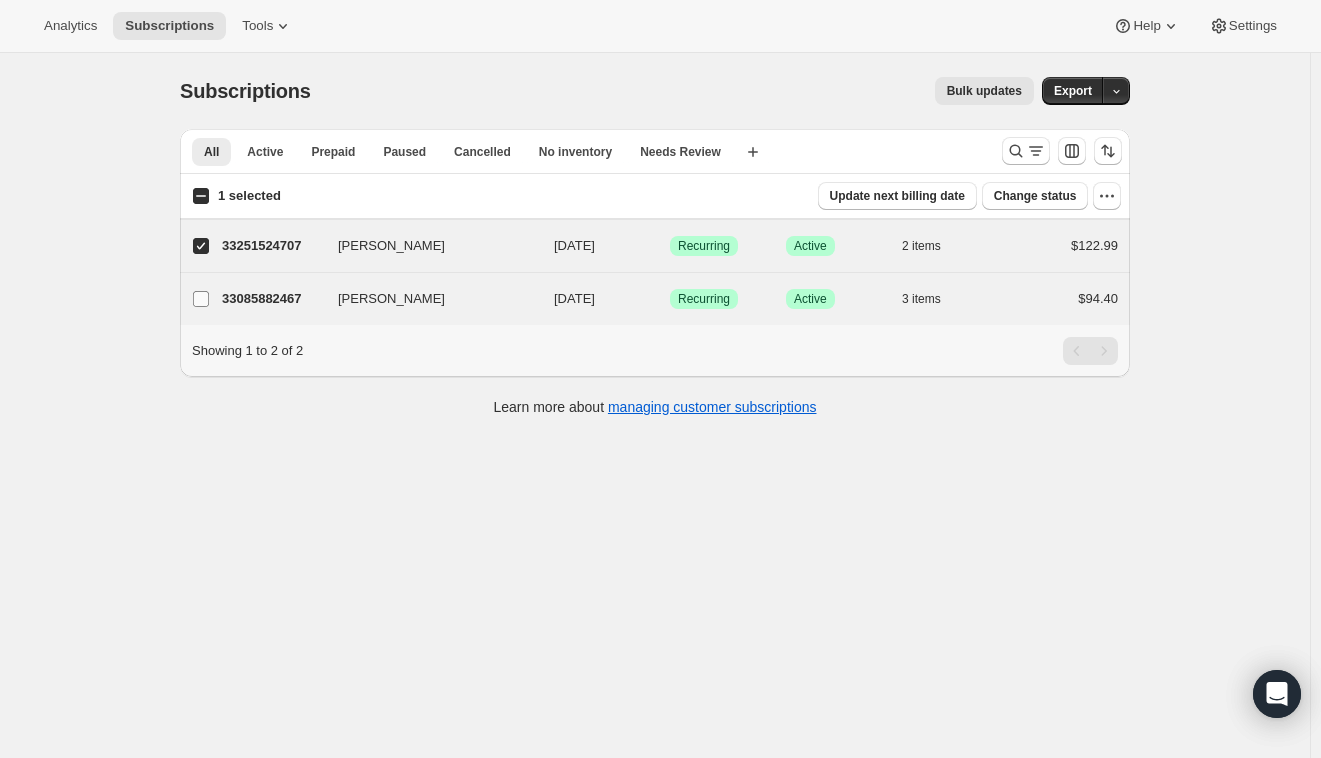 click on "[PERSON_NAME]" at bounding box center [201, 299] 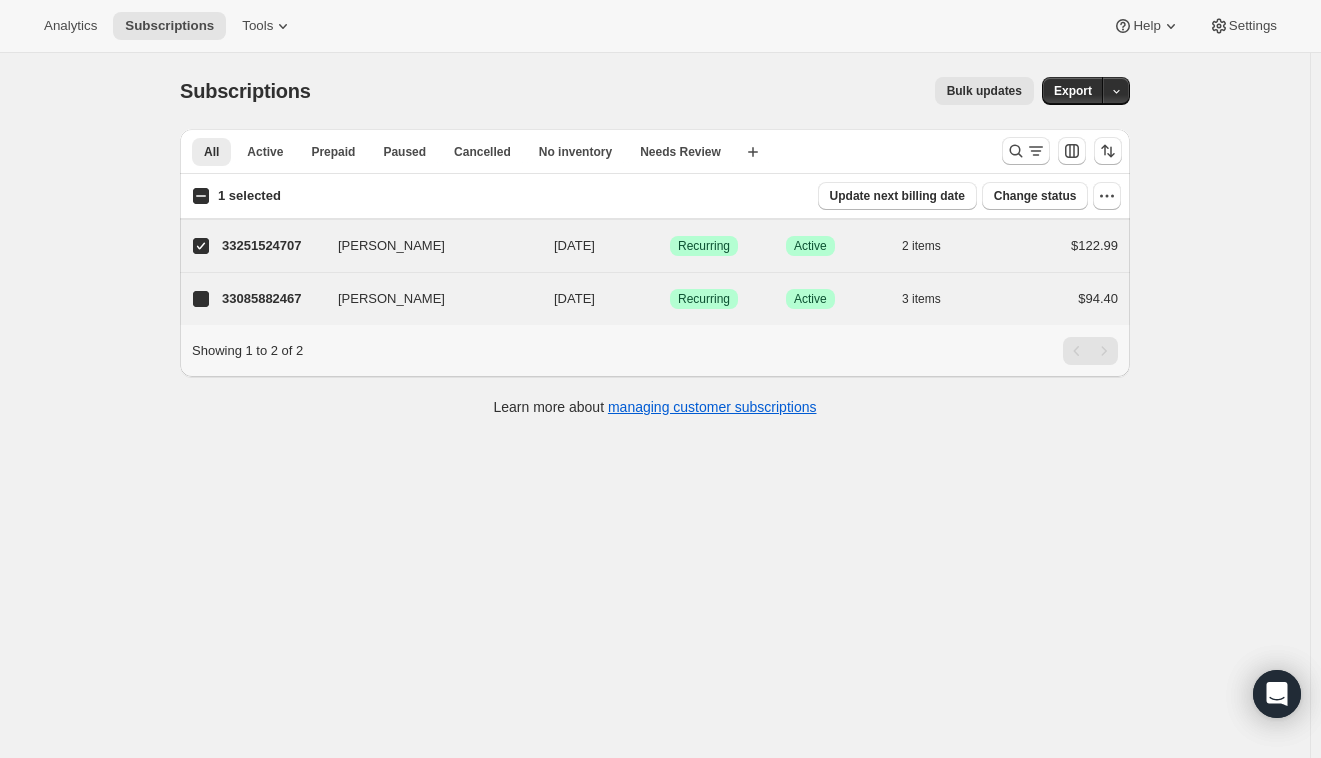 checkbox on "true" 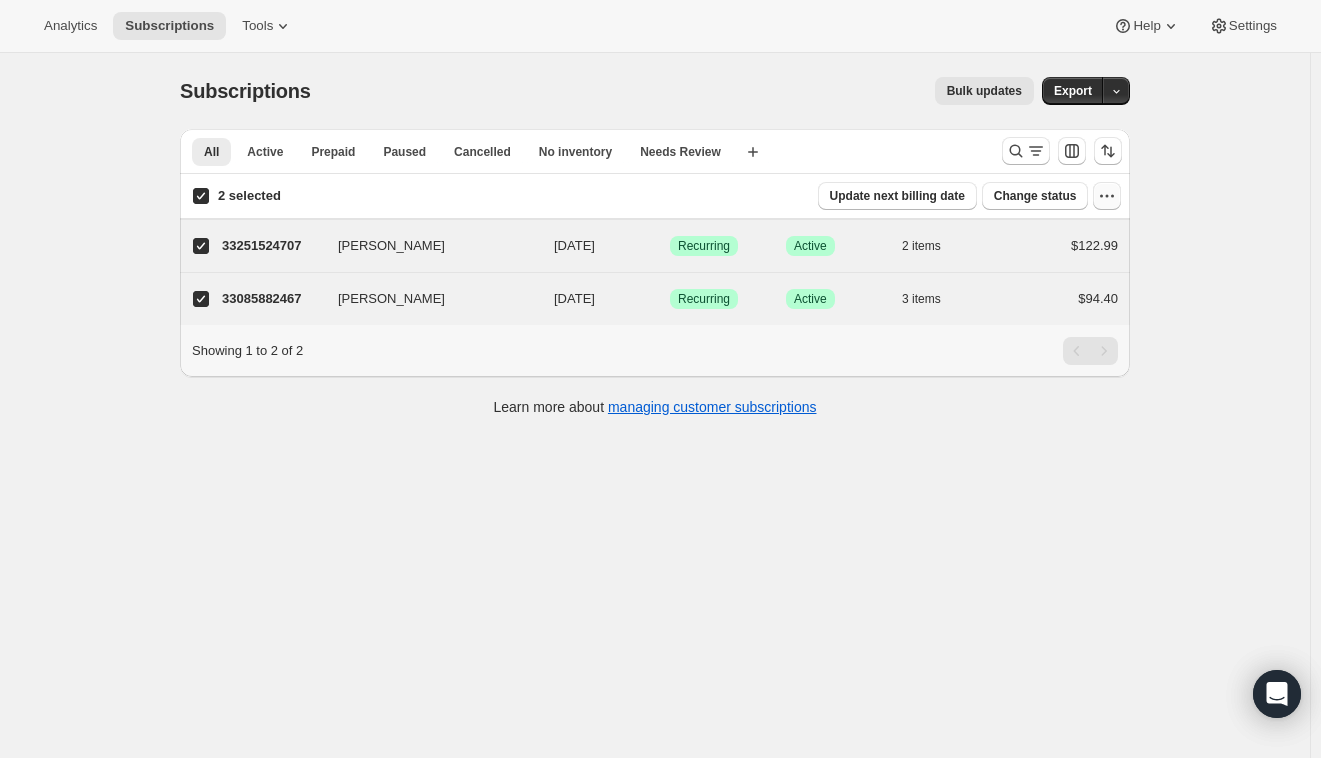 click 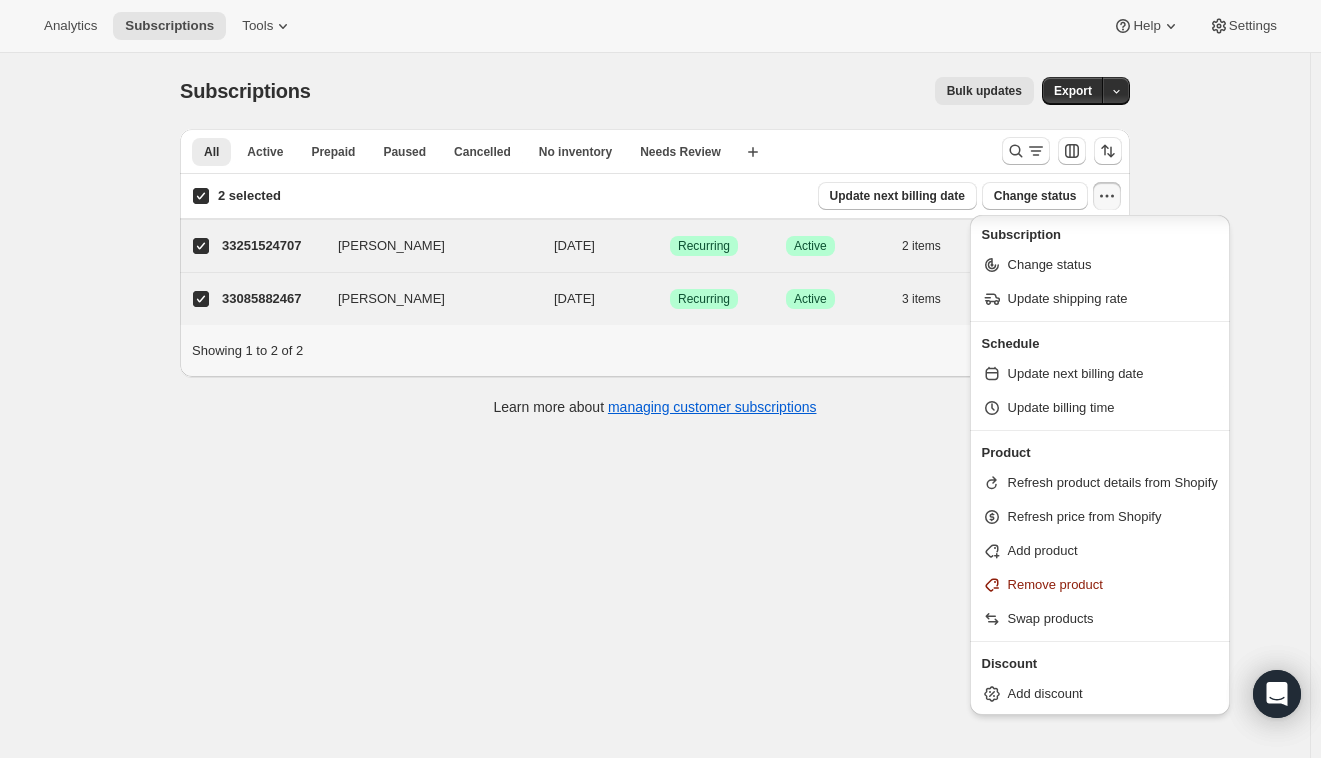 scroll, scrollTop: 0, scrollLeft: 0, axis: both 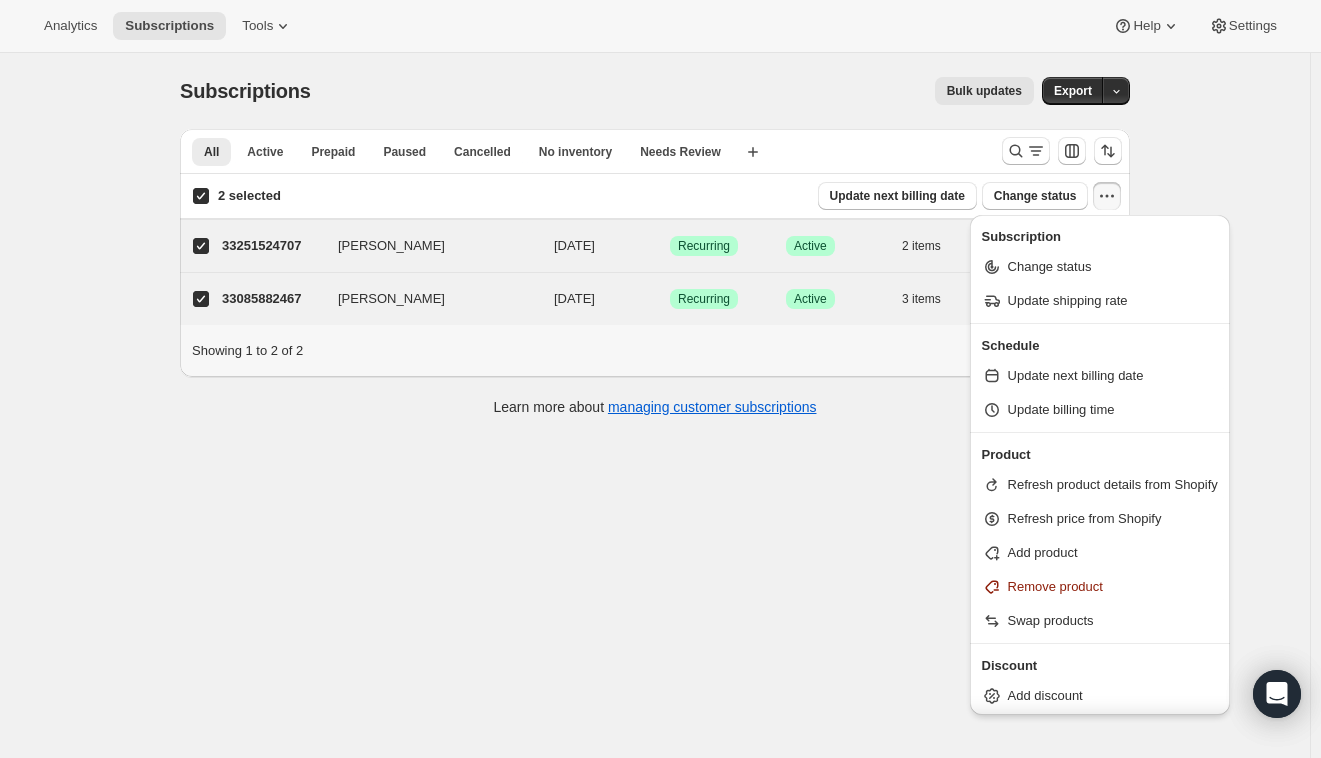 click on "Subscriptions. This page is ready Subscriptions Bulk updates More actions Bulk updates Export All Active Prepaid Paused Cancelled No inventory Needs Review More views All Active Prepaid Paused Cancelled No inventory Needs Review More views Create new view 2 selected Update next billing date Change status Showing 3 subscriptions Select all 3 subscriptions Showing 3 subscriptions Select Select all 3 subscriptions 2 selected list header ID Customer Billing Date Type Status Items Total Dominic F 33251524707 Dominic F 09/25/2025 Success Recurring Success Active 2   items $122.99 Dominic Faulring 33085882467 Dominic Faulring 11/01/2025 Success Recurring Success Active 3   items $94.40 Showing 1 to 2 of 2 Learn more about   managing customer subscriptions" at bounding box center [655, 432] 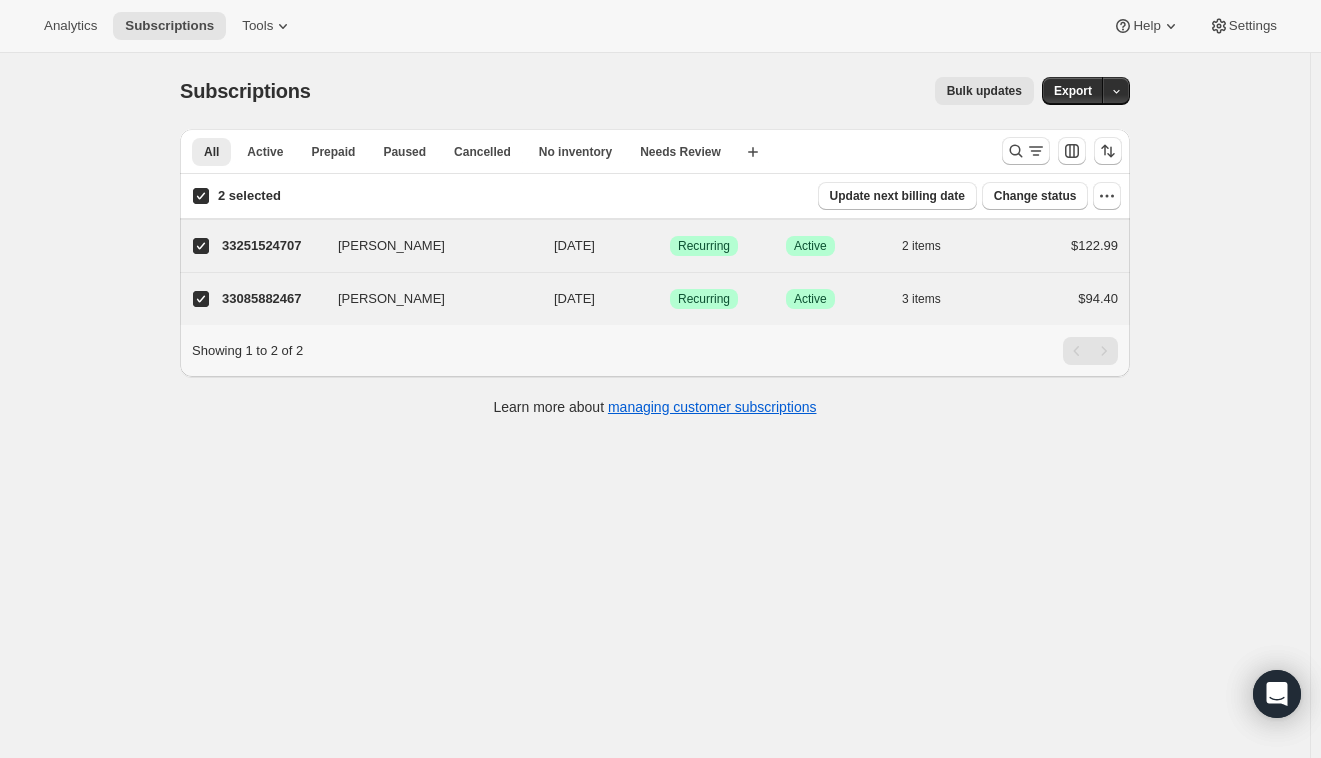 click at bounding box center [201, 196] 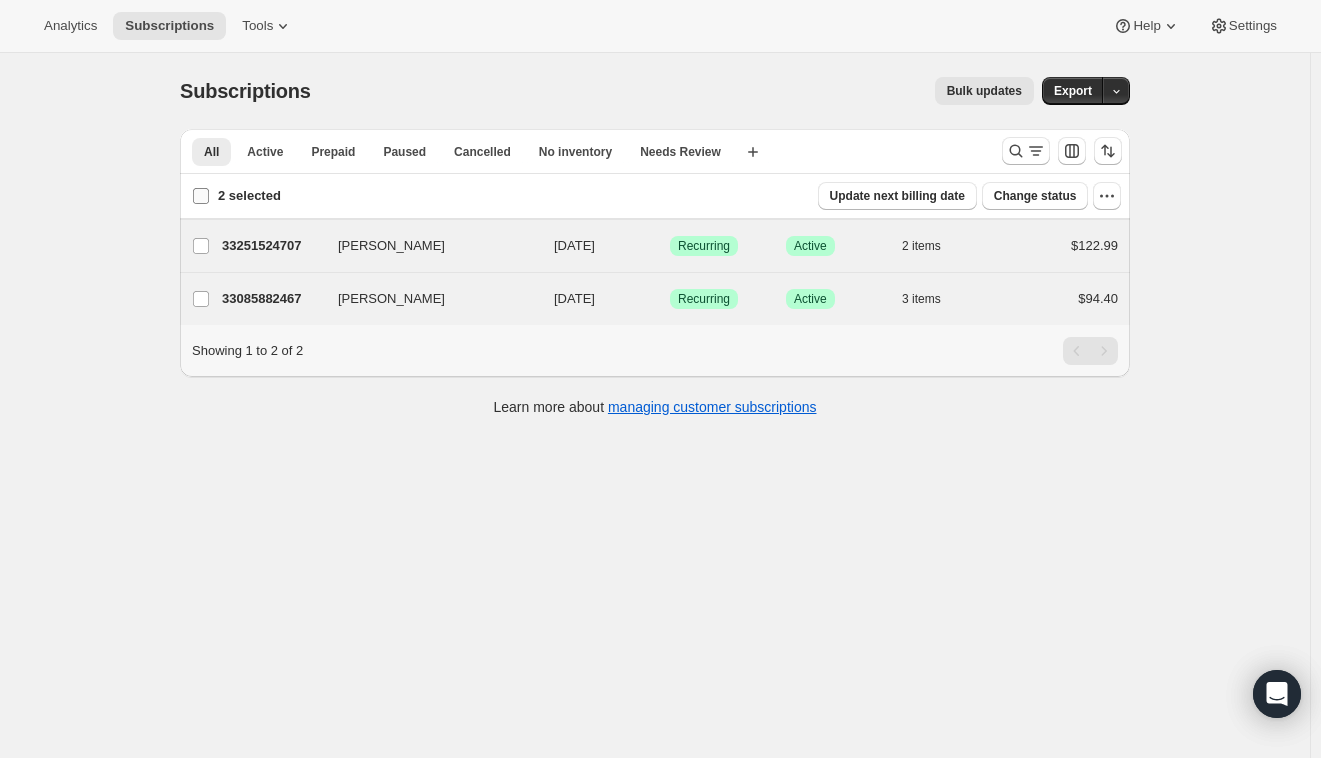 checkbox on "false" 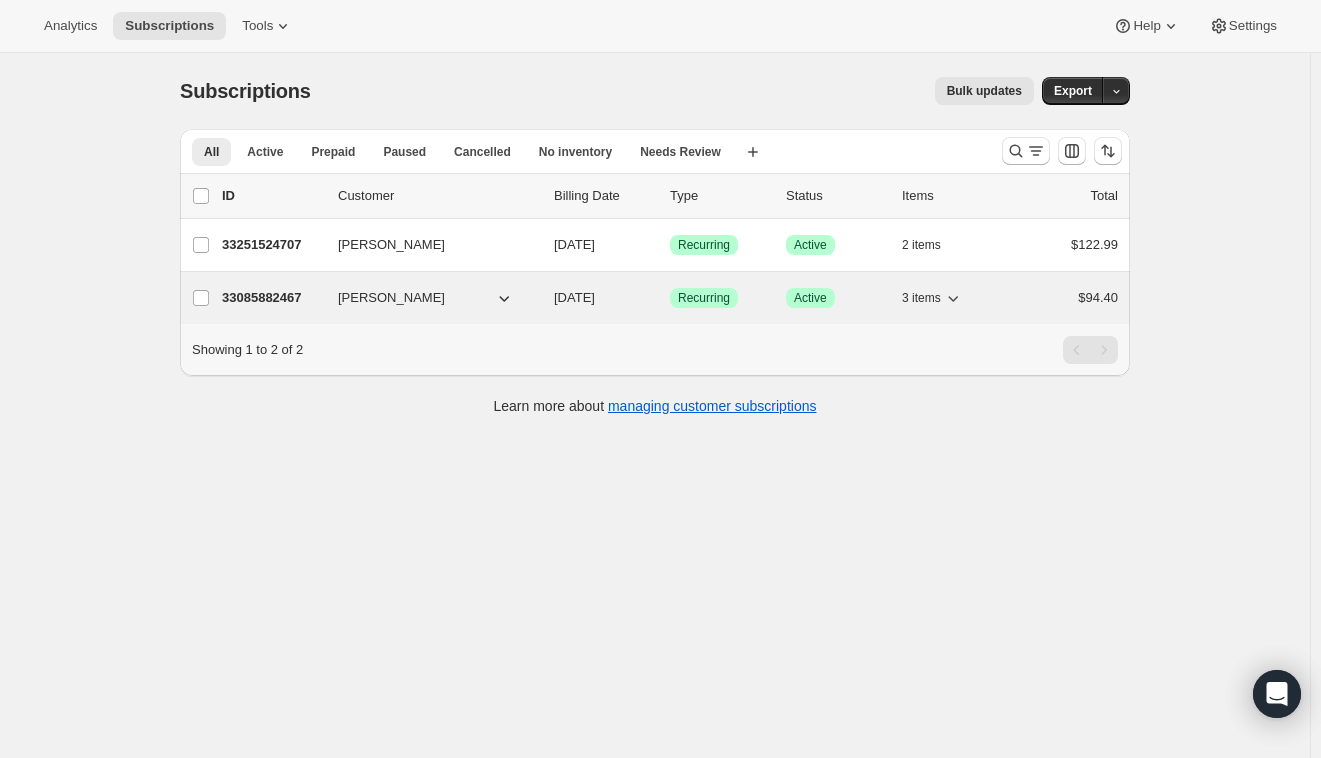 click on "33085882467" at bounding box center [272, 298] 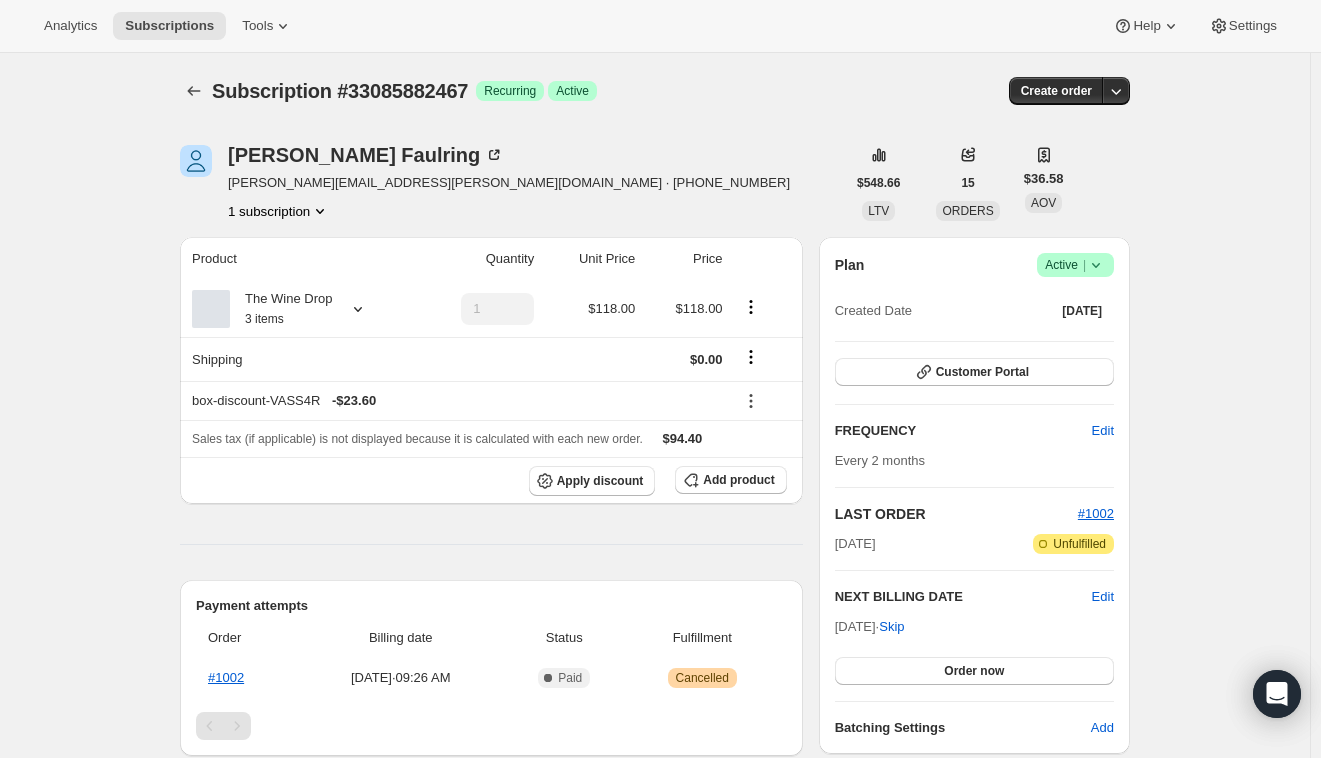 click 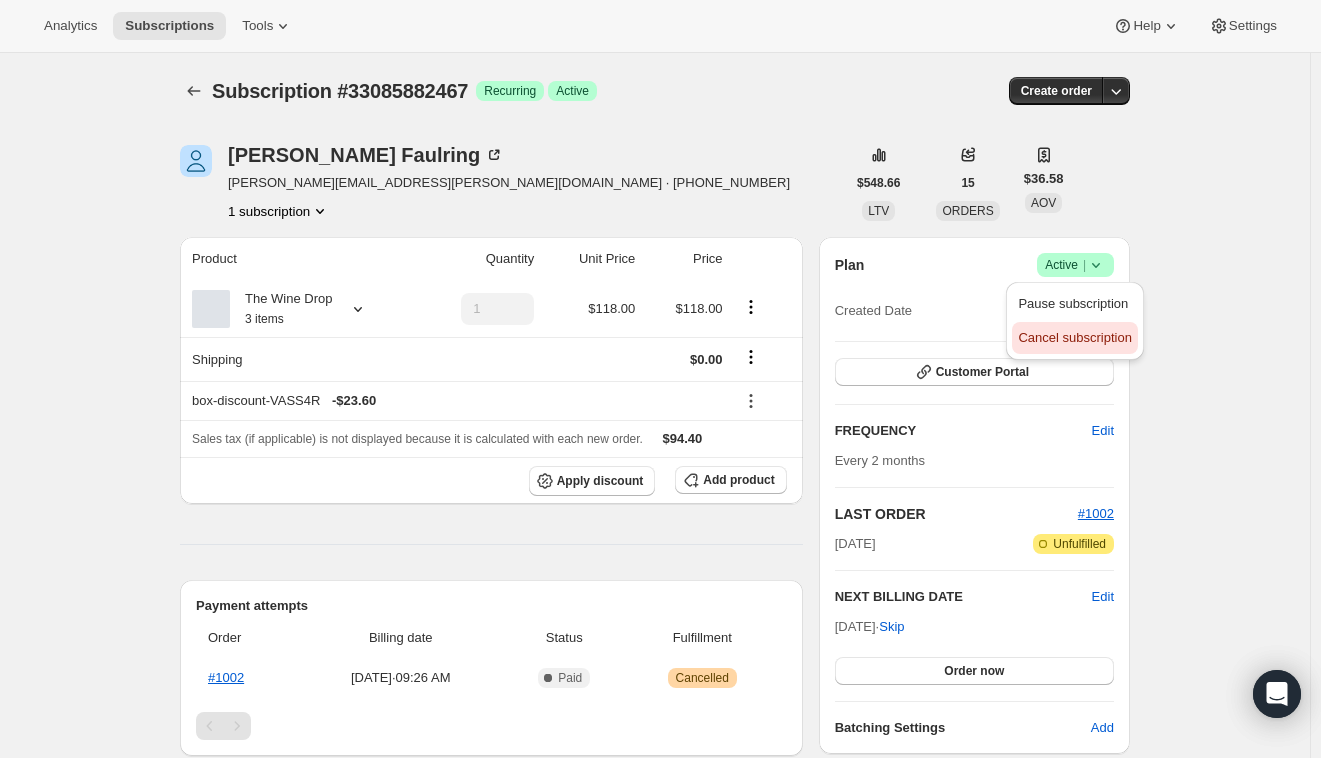 click on "Cancel subscription" at bounding box center [1074, 337] 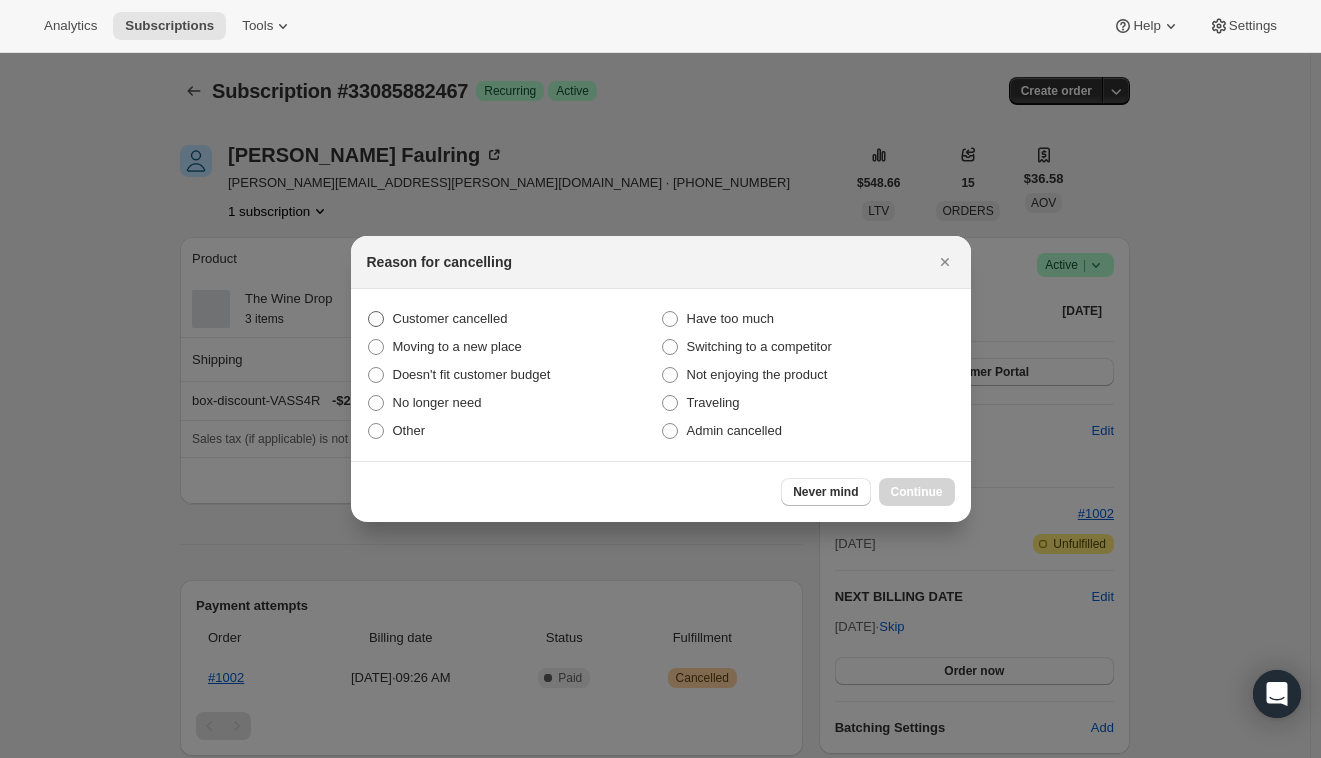 click on "Customer cancelled" at bounding box center (450, 318) 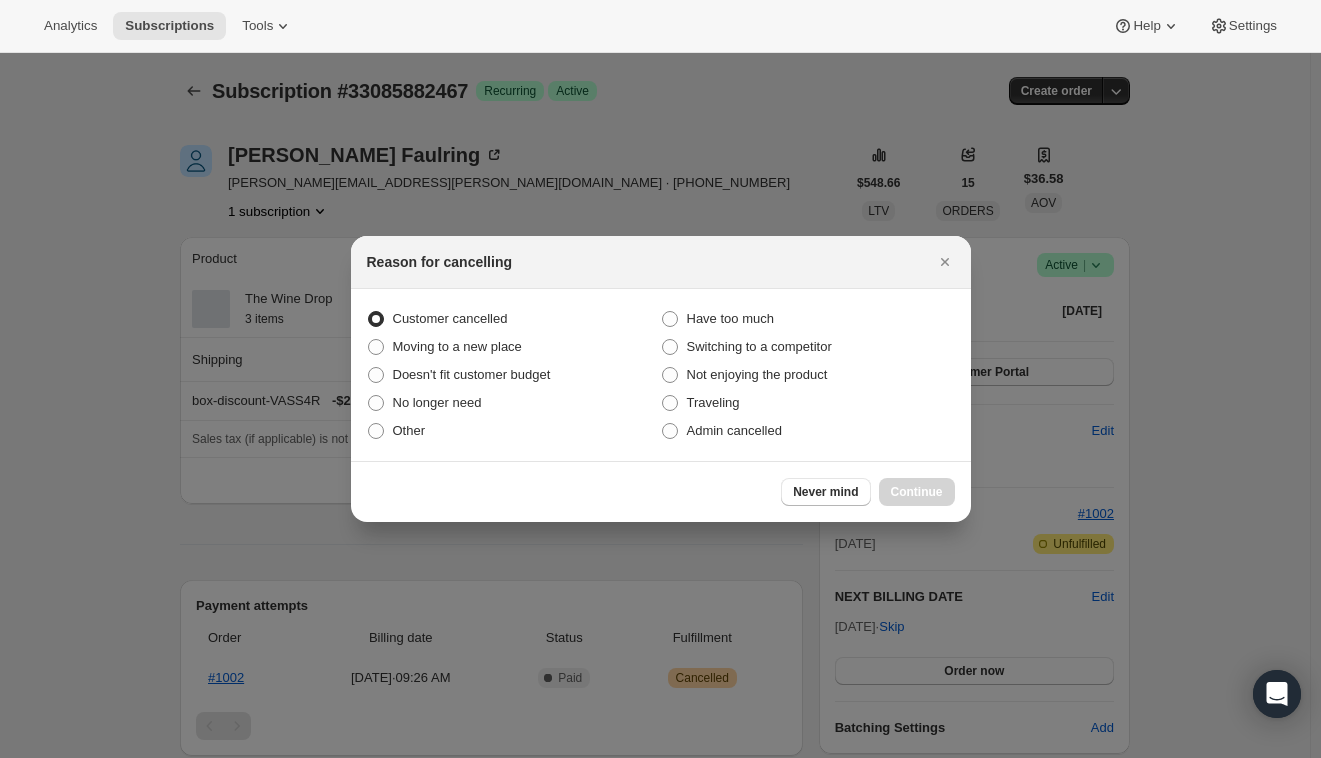 radio on "true" 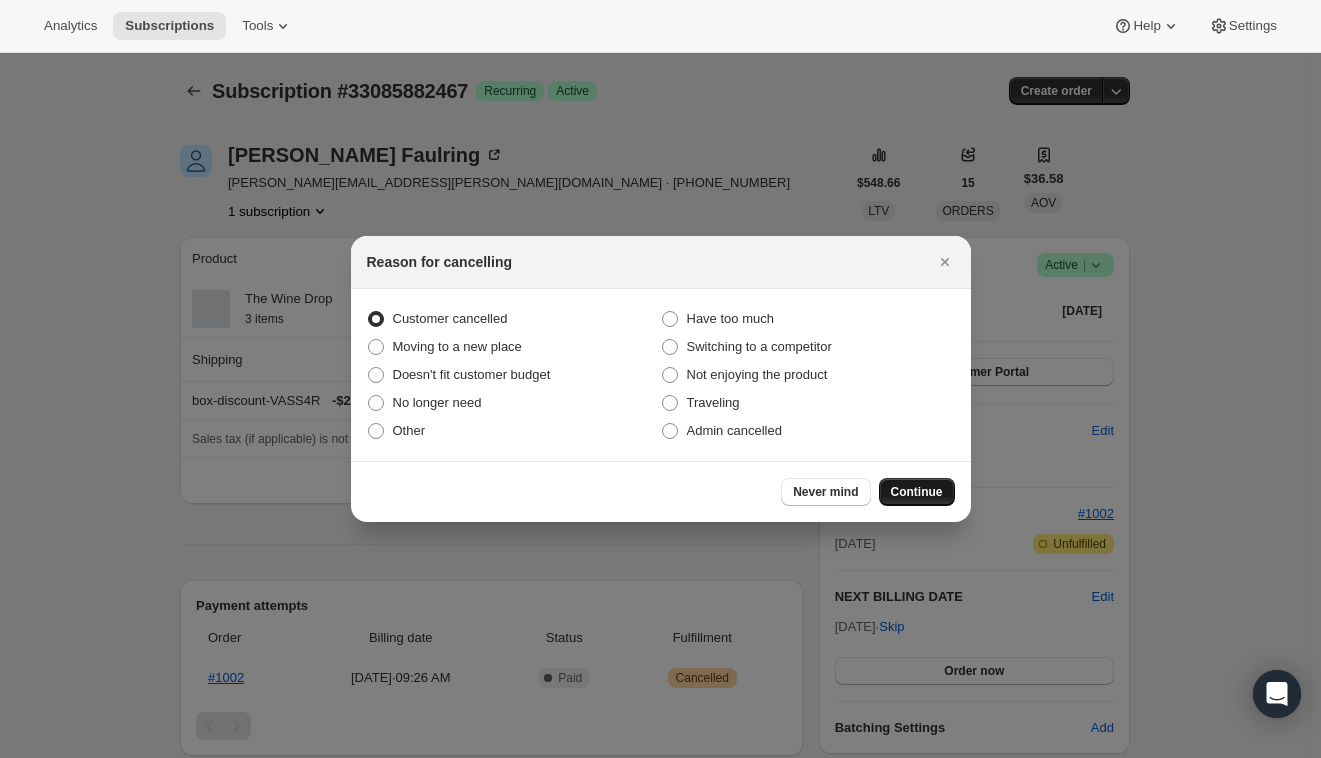 click on "Continue" at bounding box center [917, 492] 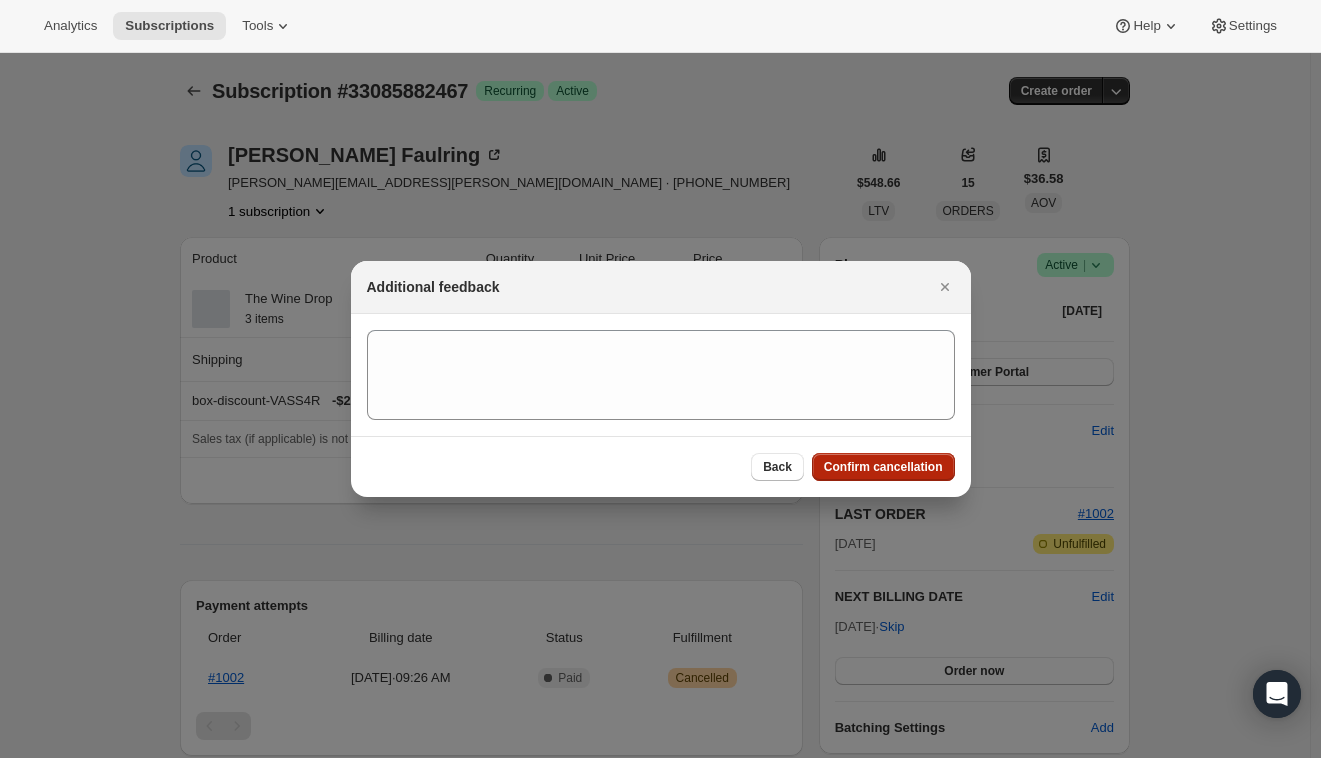 click on "Confirm cancellation" at bounding box center (883, 467) 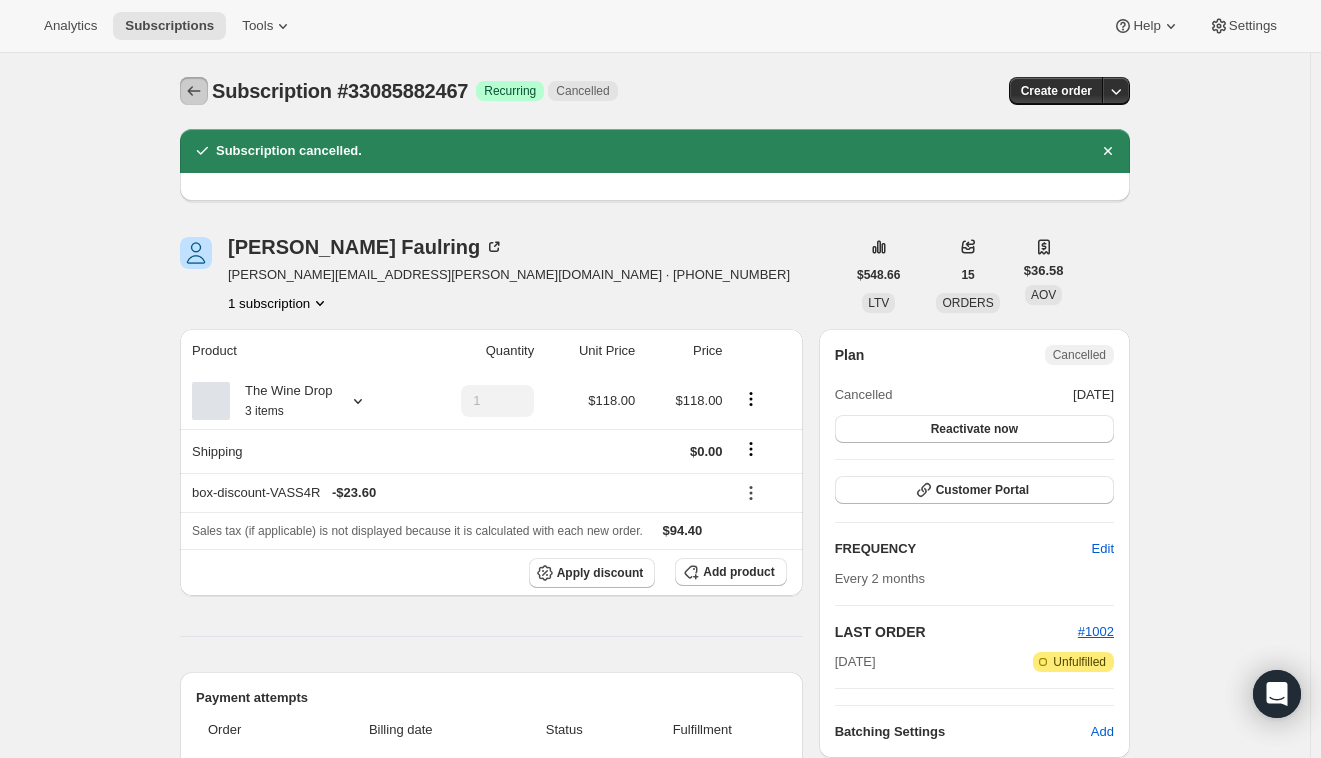 click 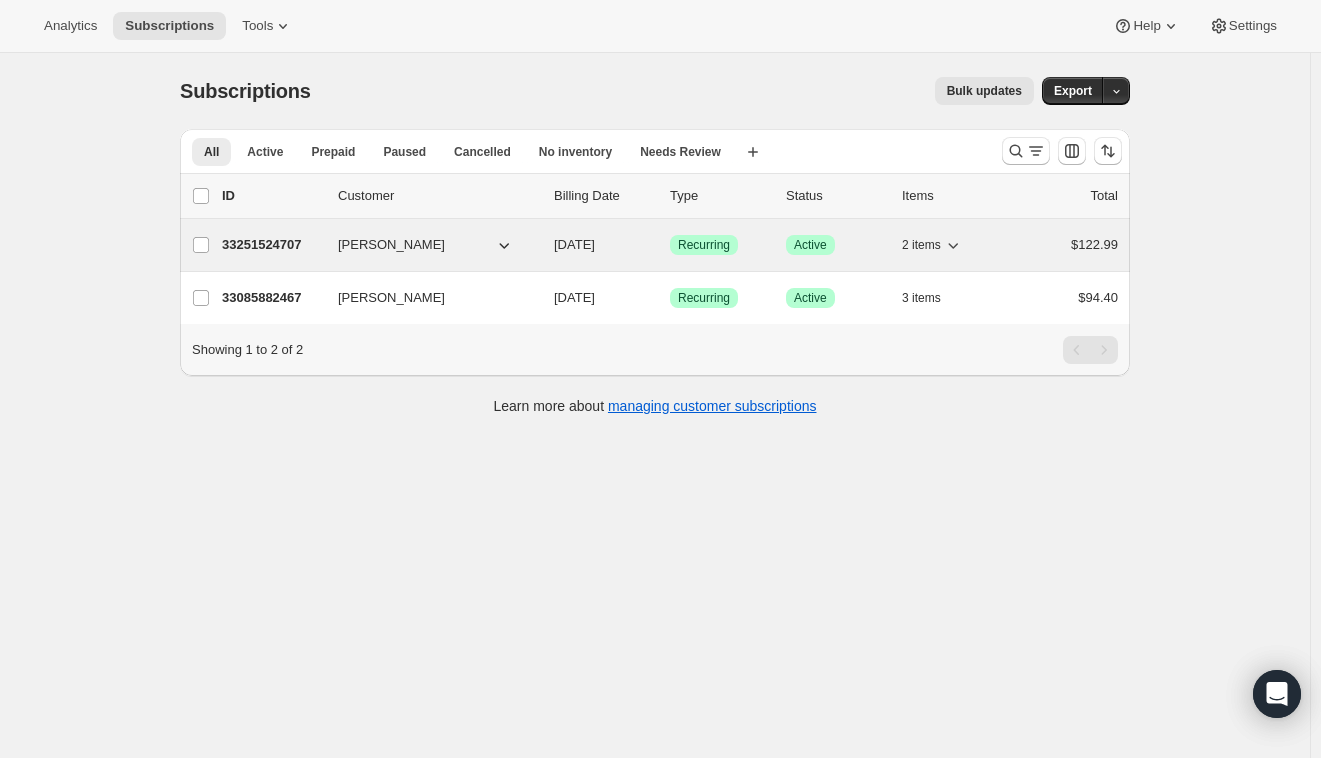 click on "33251524707" at bounding box center [272, 245] 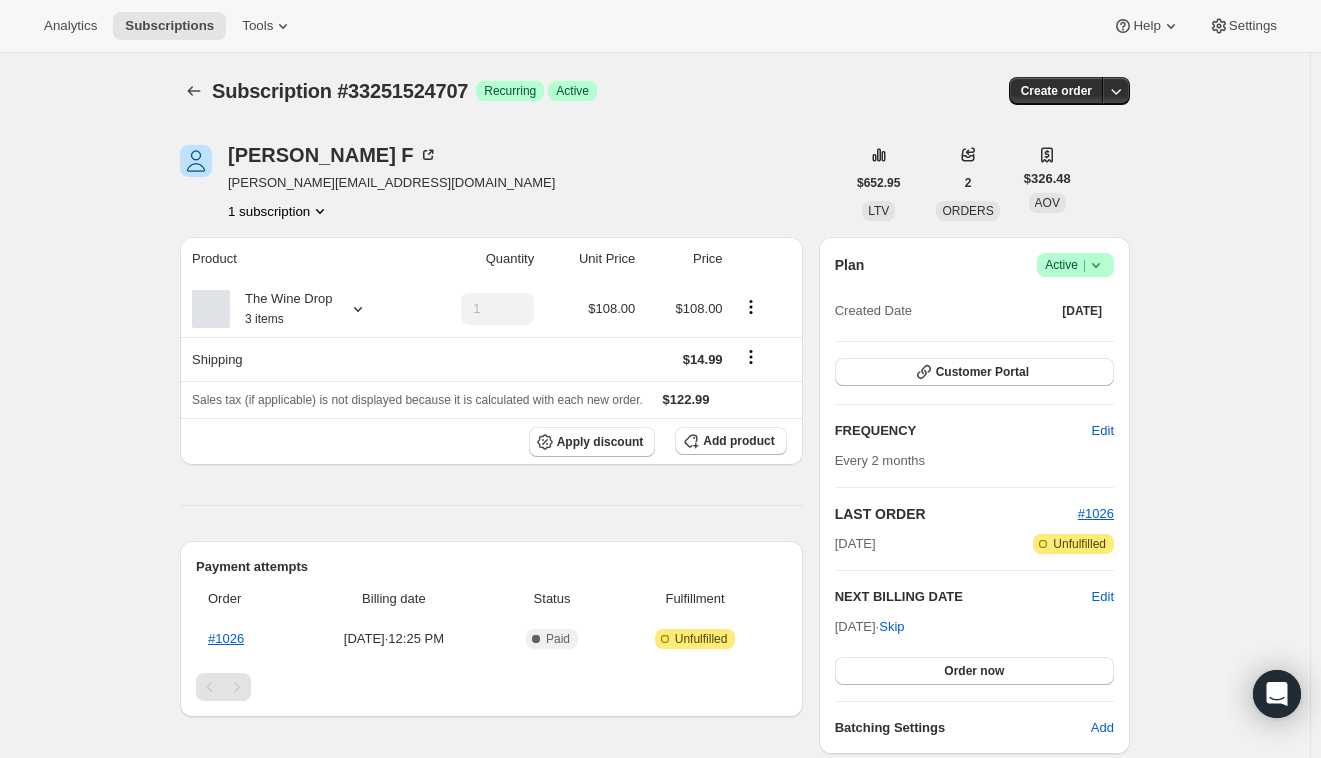 click 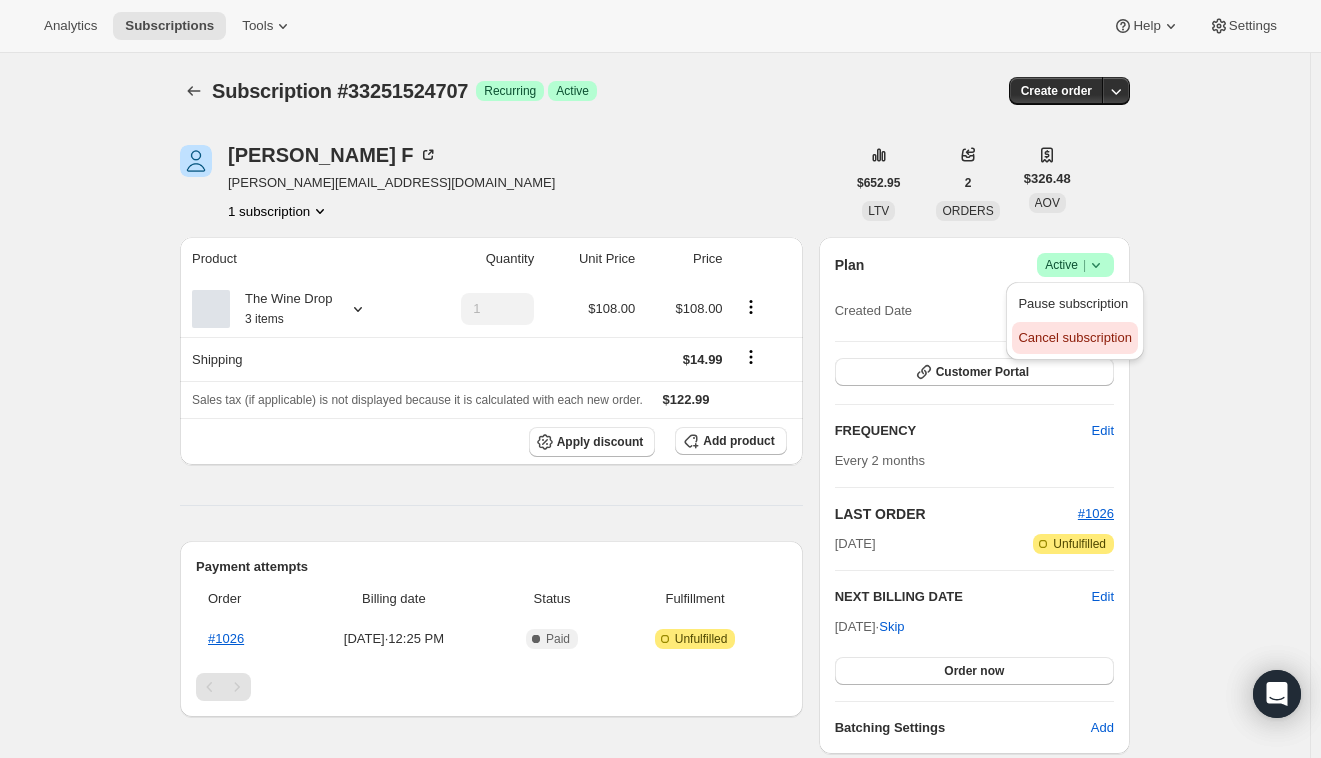 click on "Cancel subscription" at bounding box center [1074, 337] 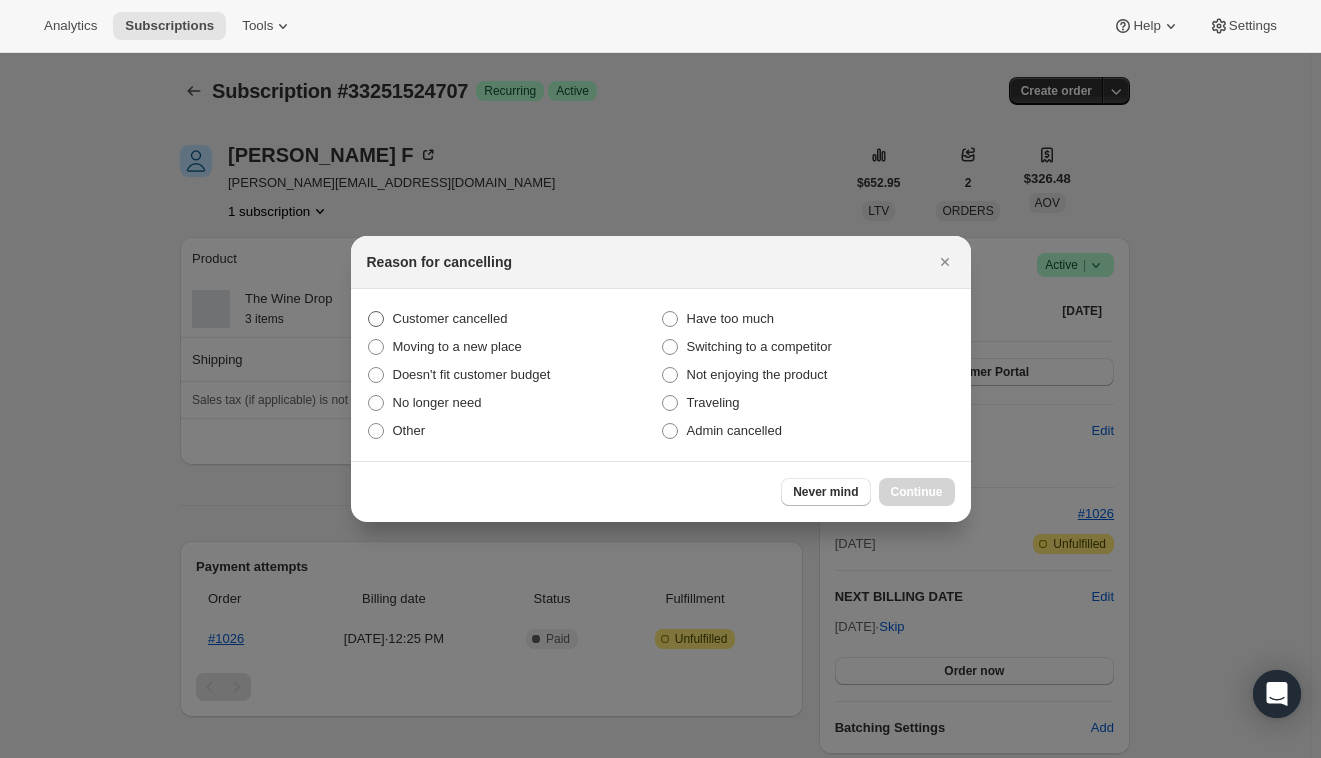 click on "Customer cancelled" at bounding box center [450, 318] 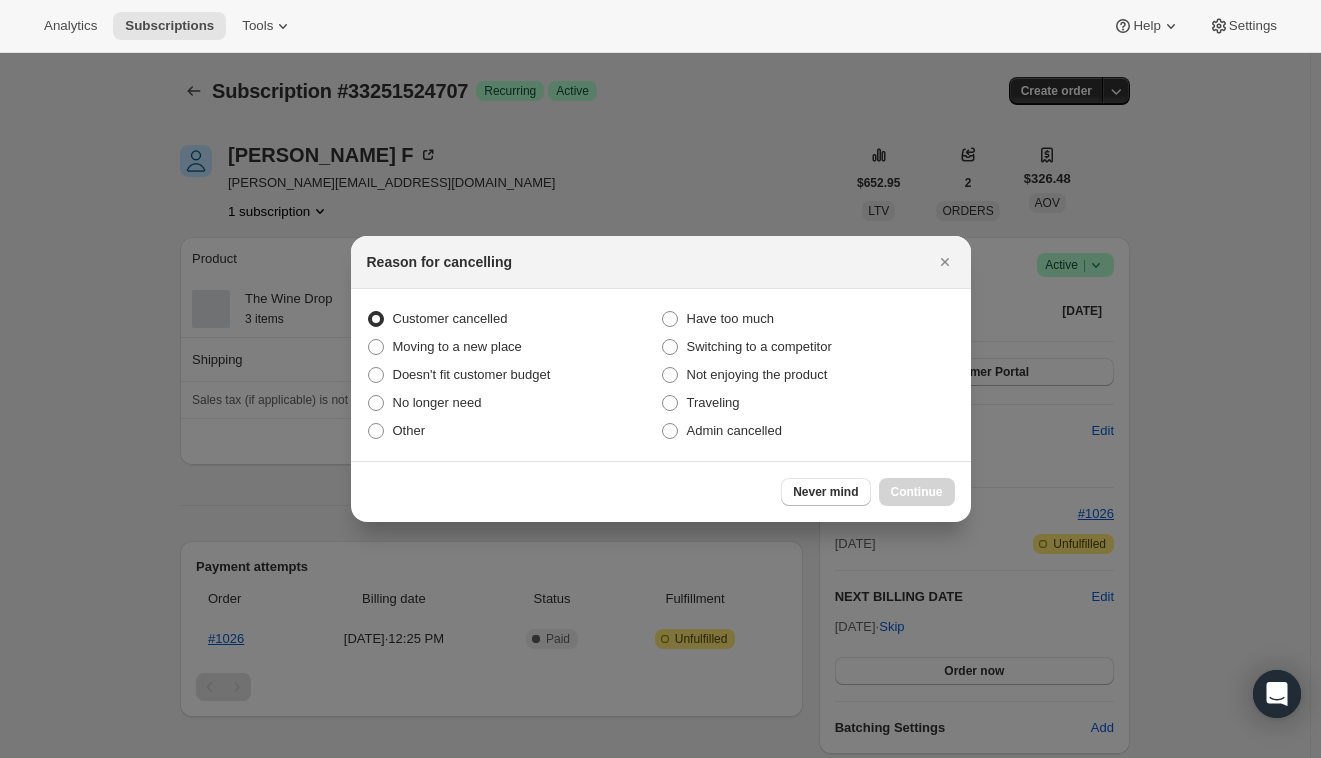 radio on "true" 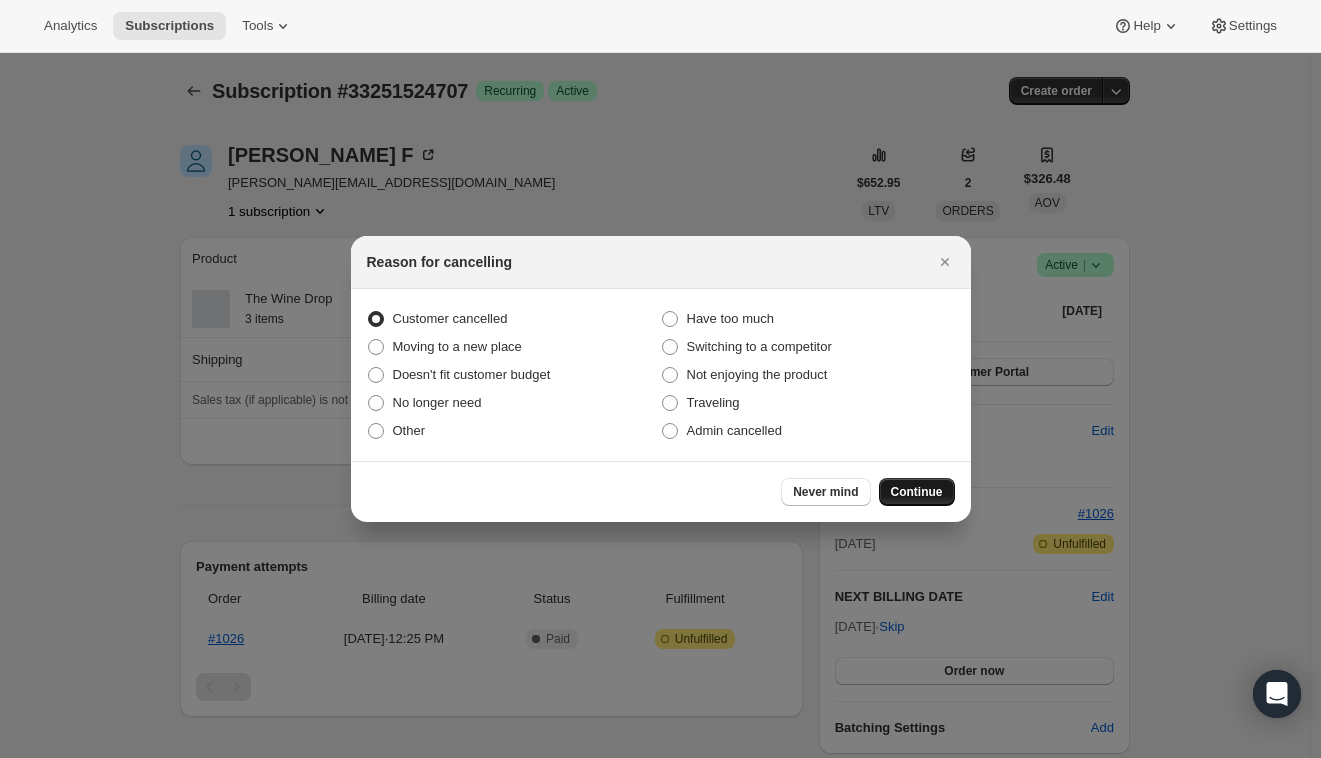 click on "Continue" at bounding box center [917, 492] 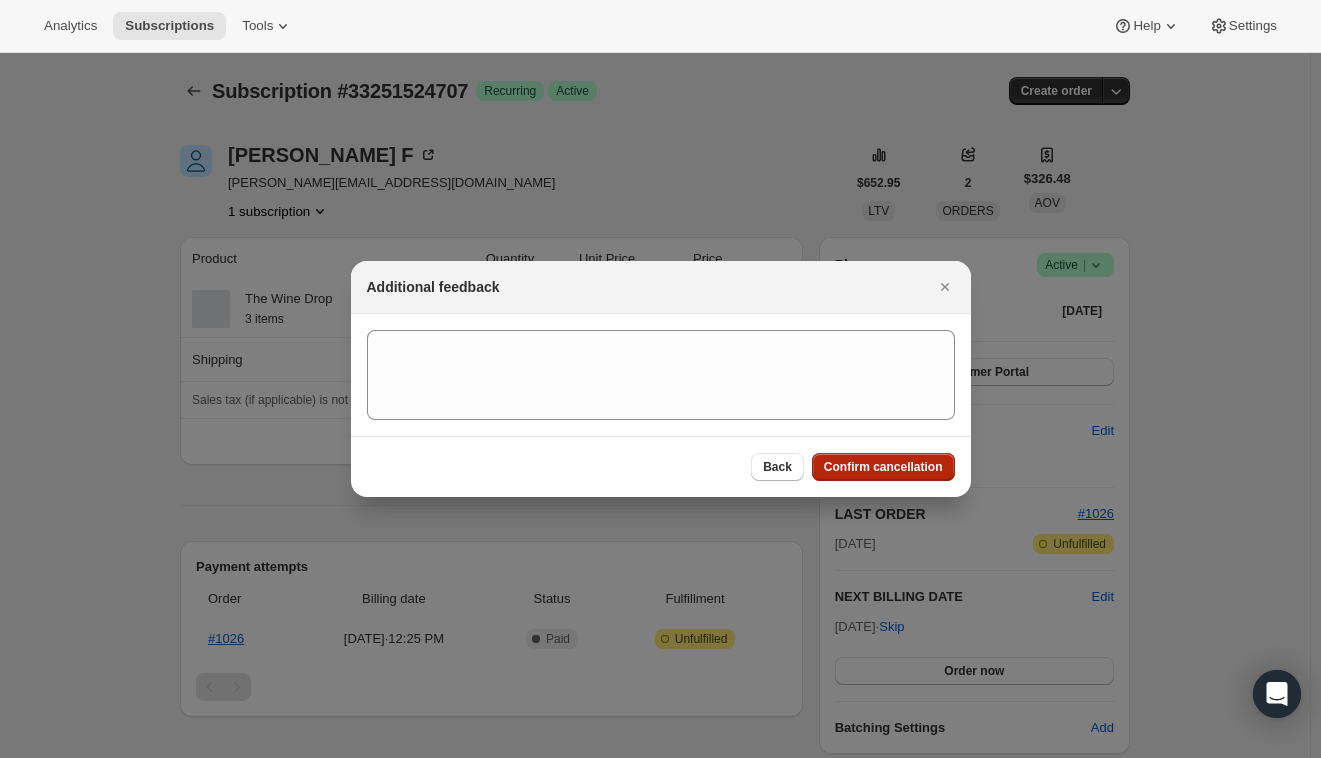 click on "Confirm cancellation" at bounding box center (883, 467) 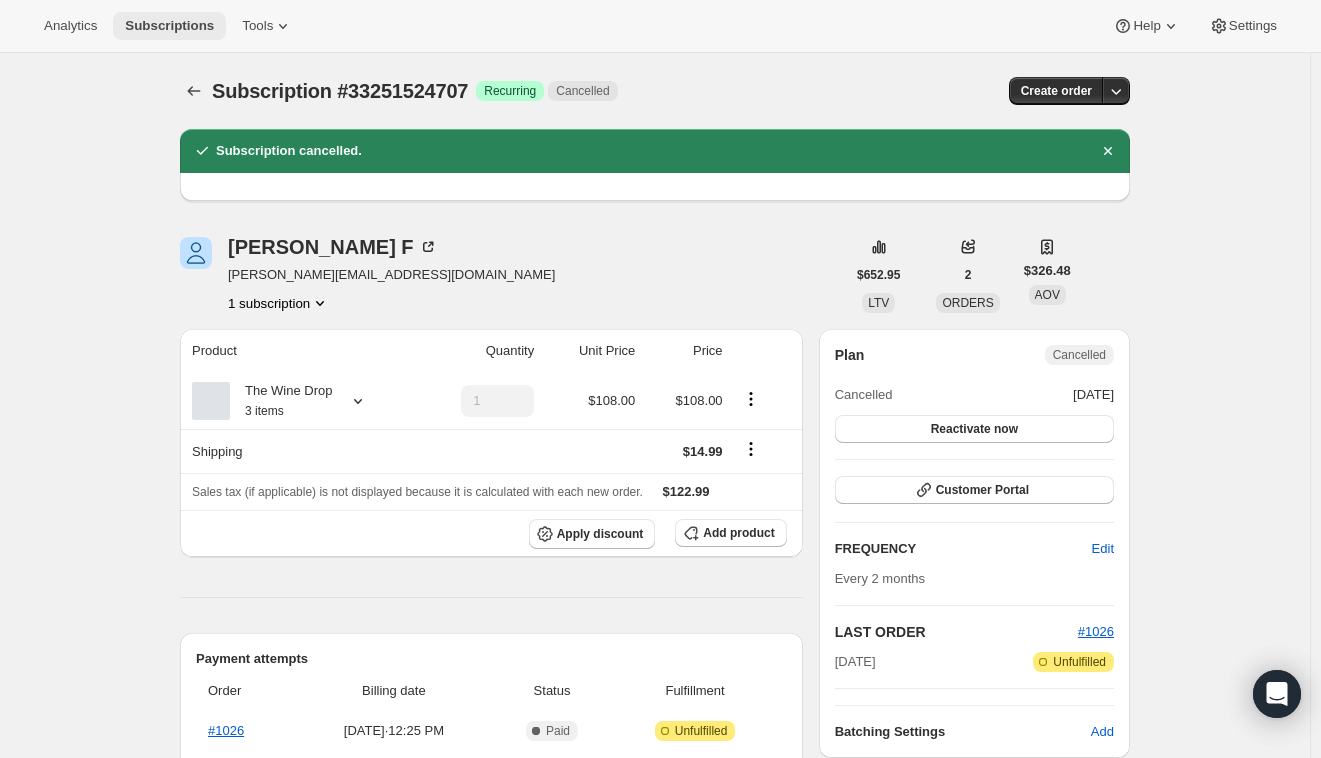 click on "Subscriptions" at bounding box center (169, 26) 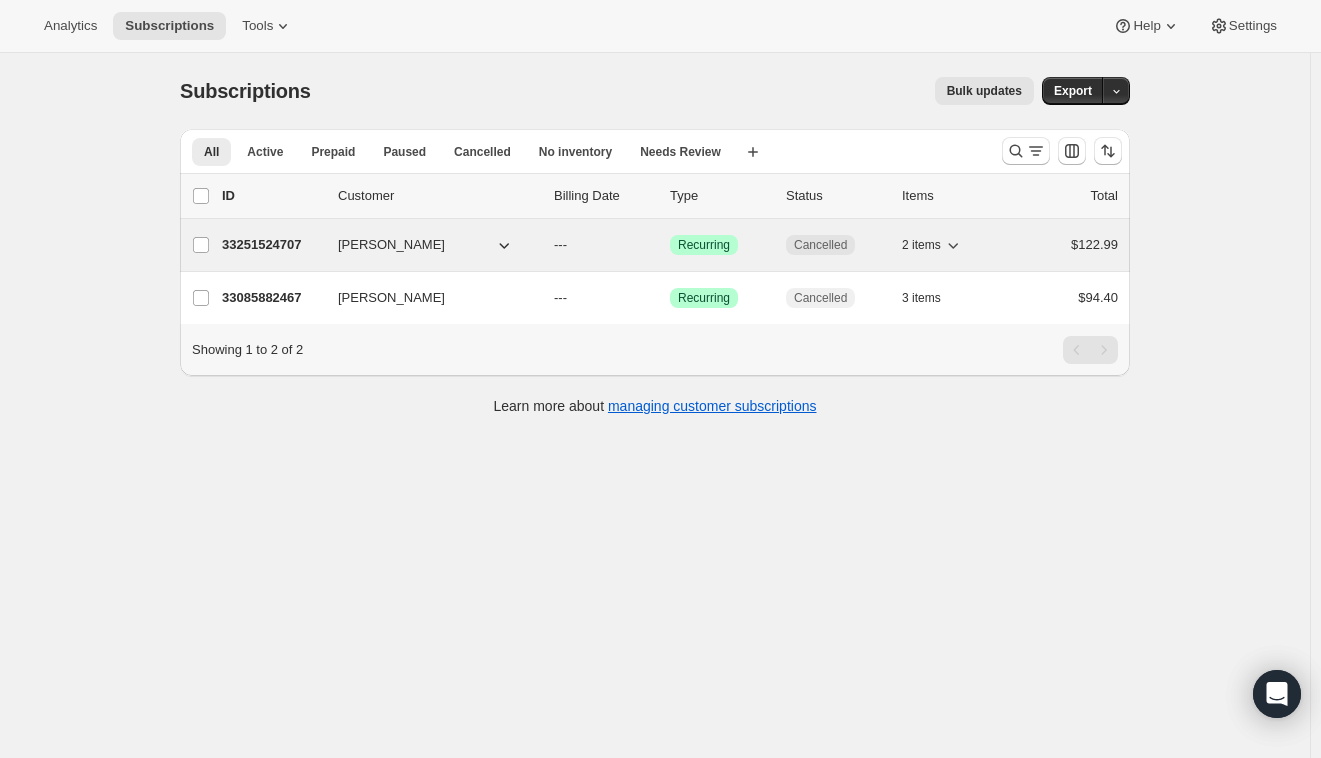 click on "33251524707" at bounding box center [272, 245] 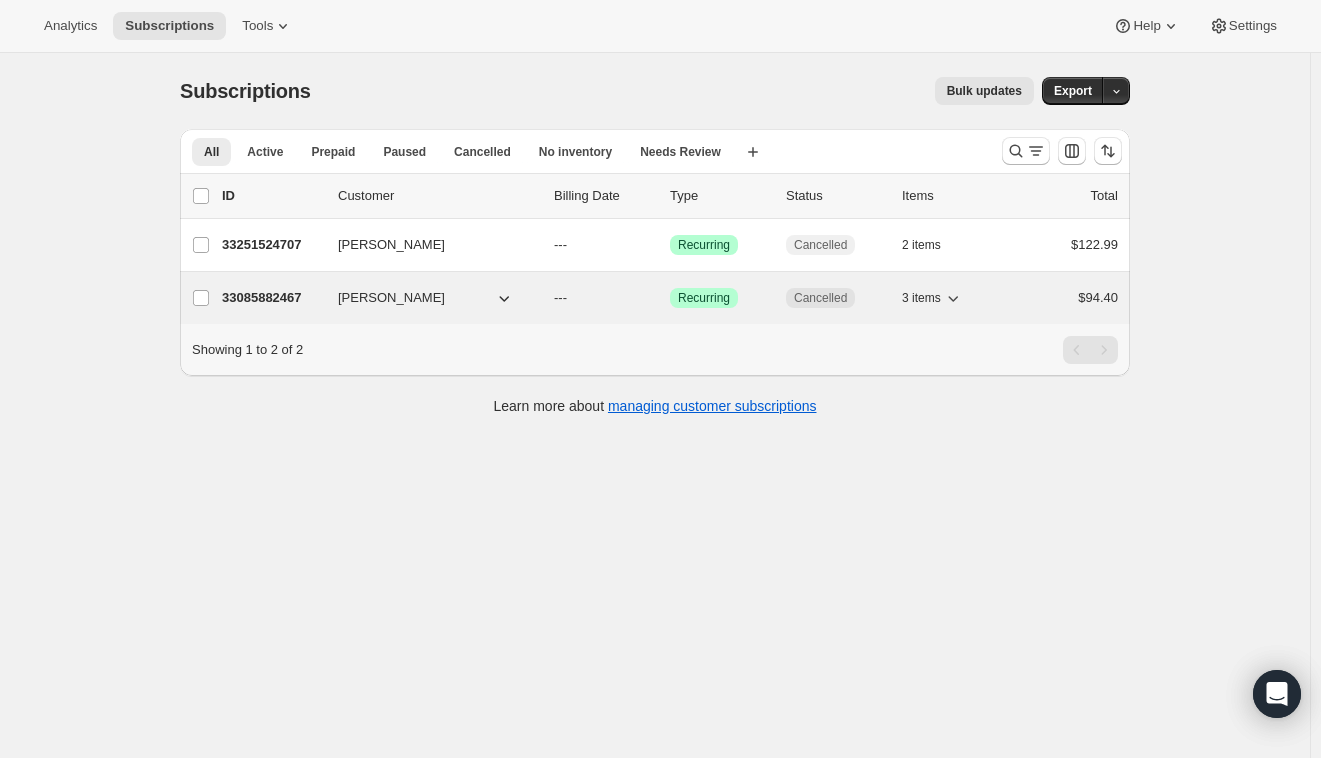 click on "33085882467" at bounding box center (272, 298) 